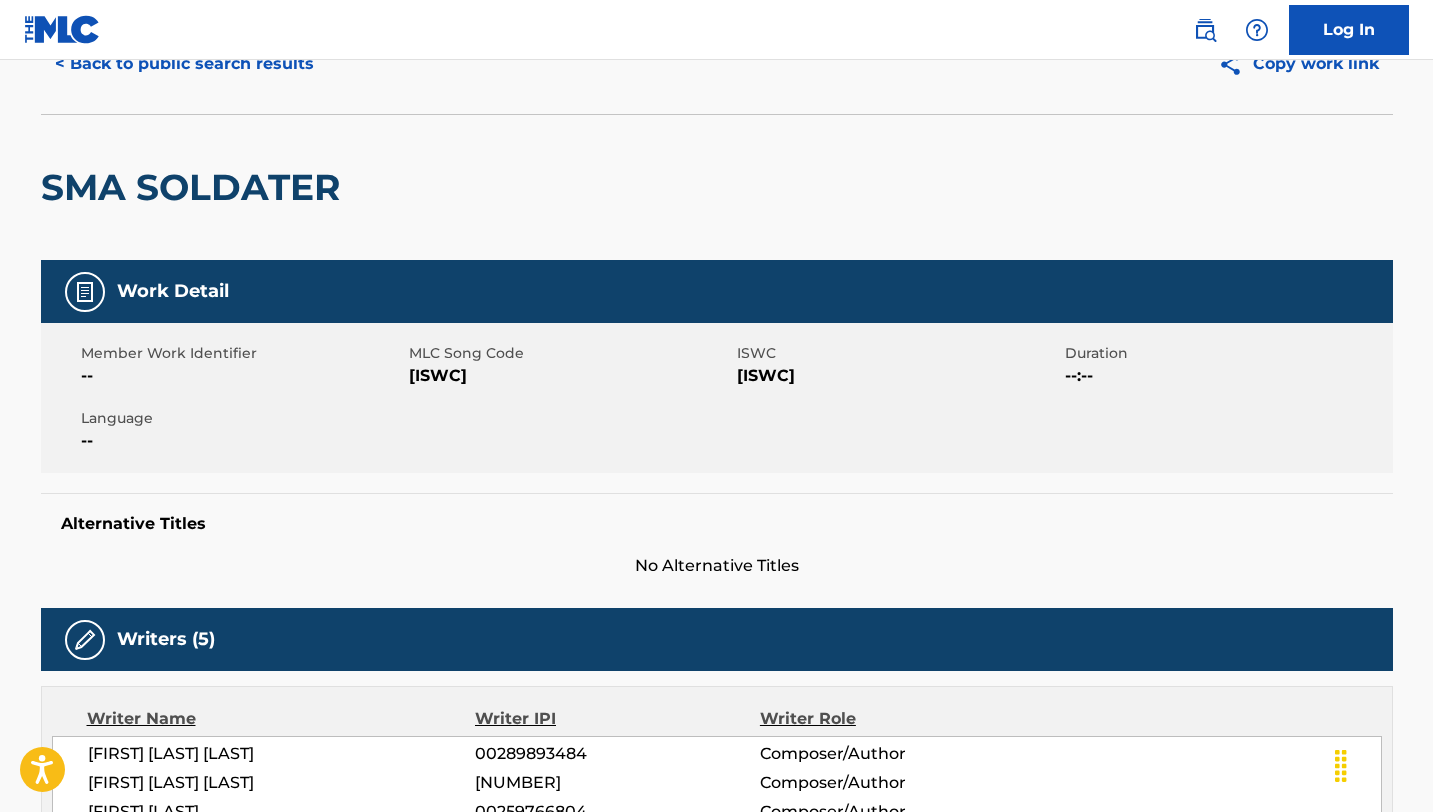 scroll, scrollTop: 0, scrollLeft: 0, axis: both 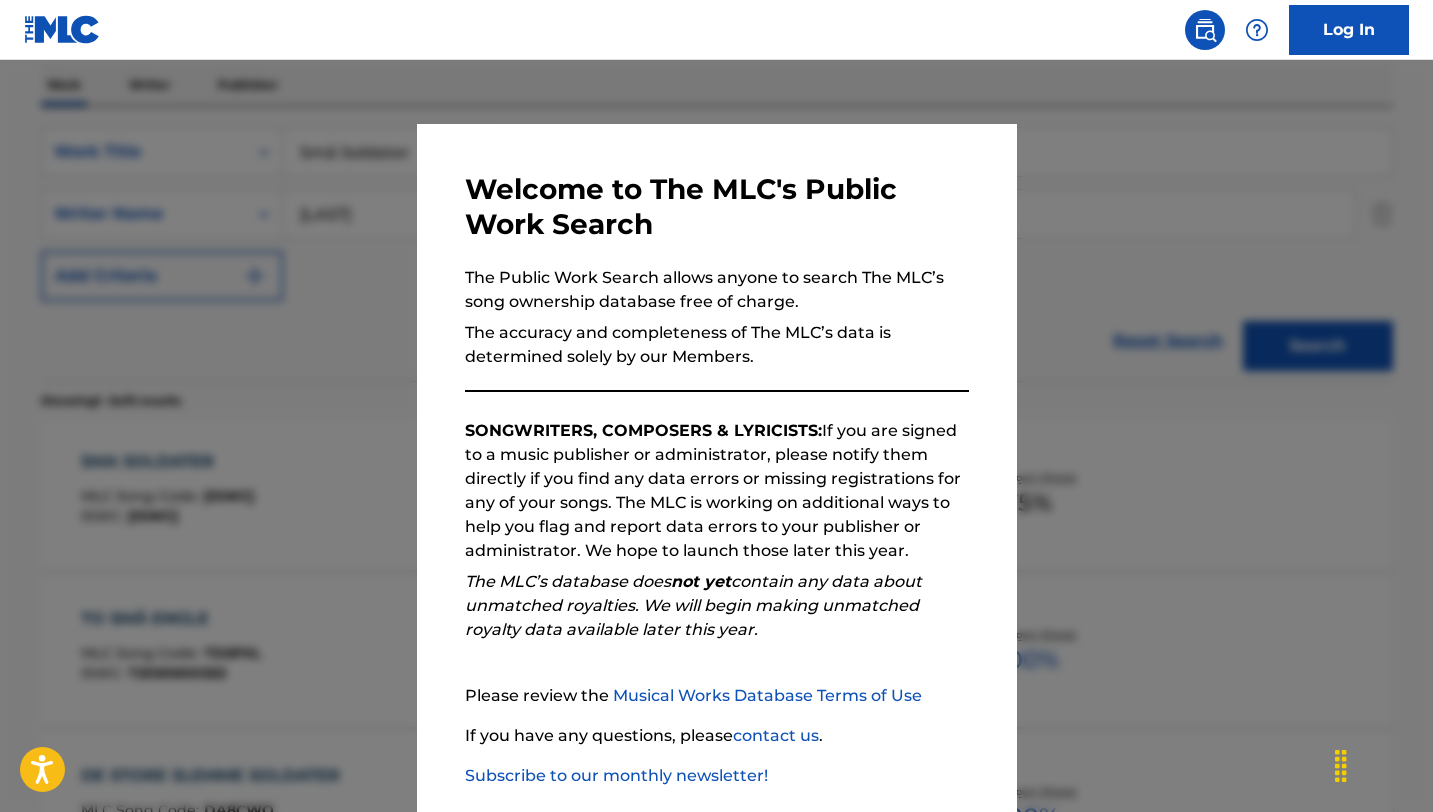 click at bounding box center (716, 466) 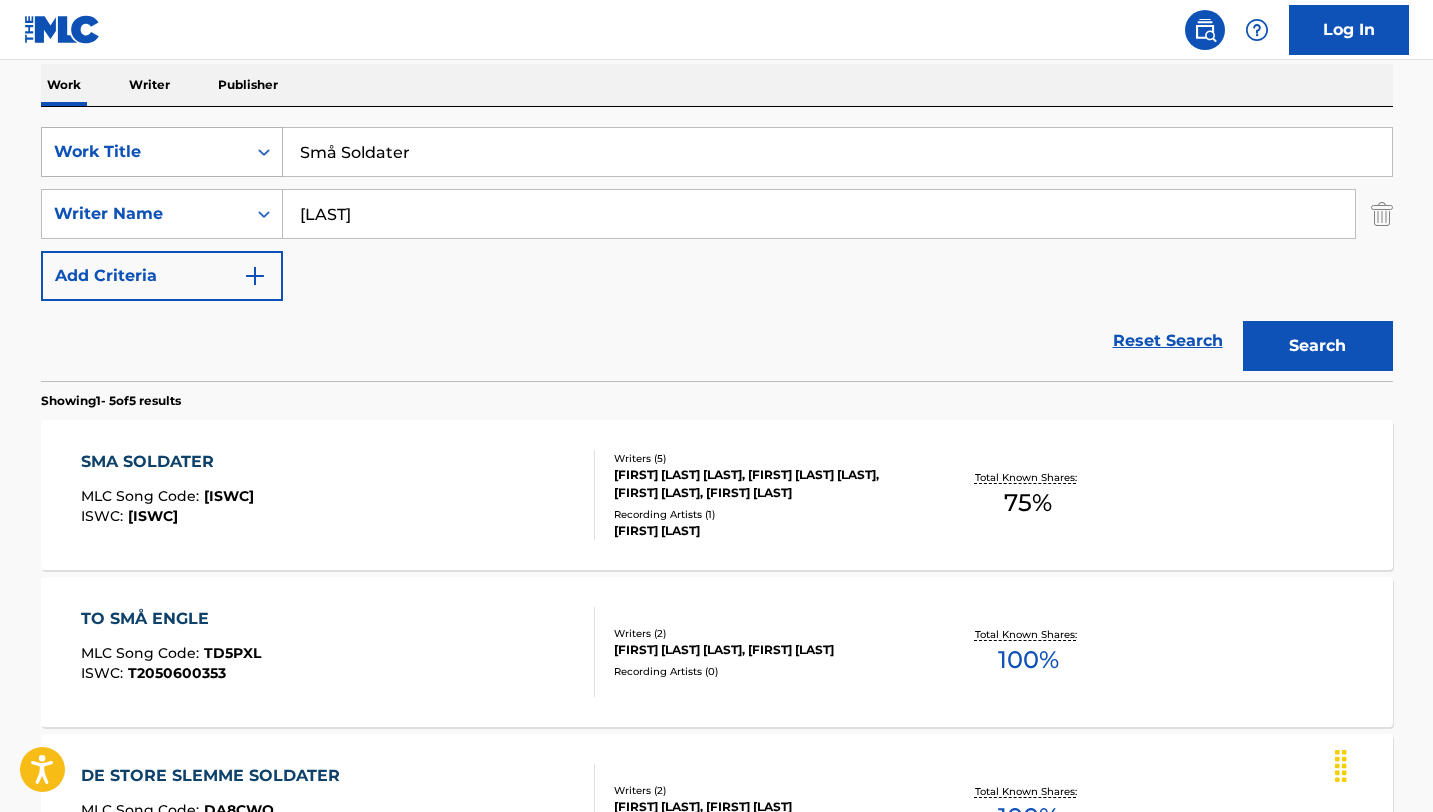 drag, startPoint x: 462, startPoint y: 151, endPoint x: 183, endPoint y: 134, distance: 279.51746 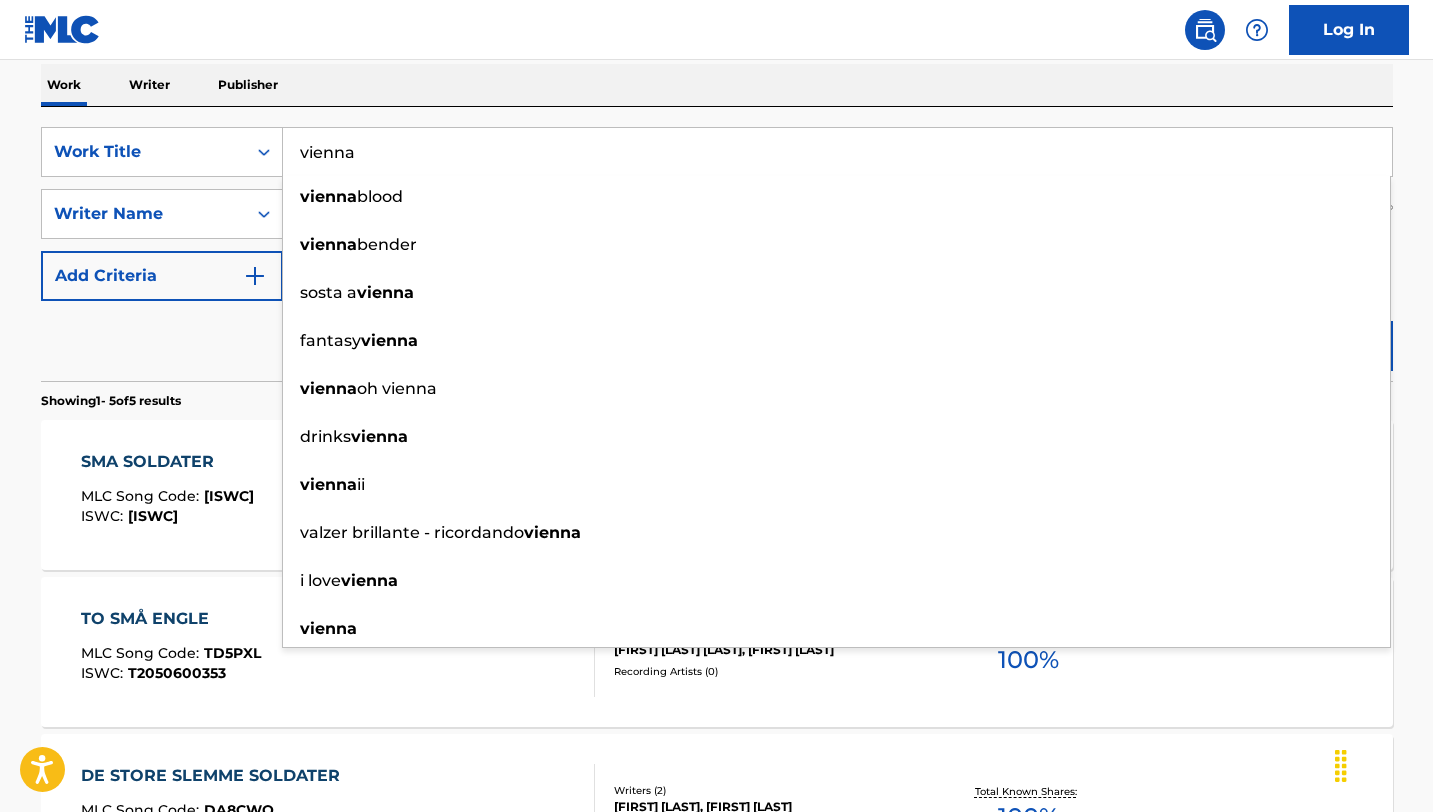 type on "vienna" 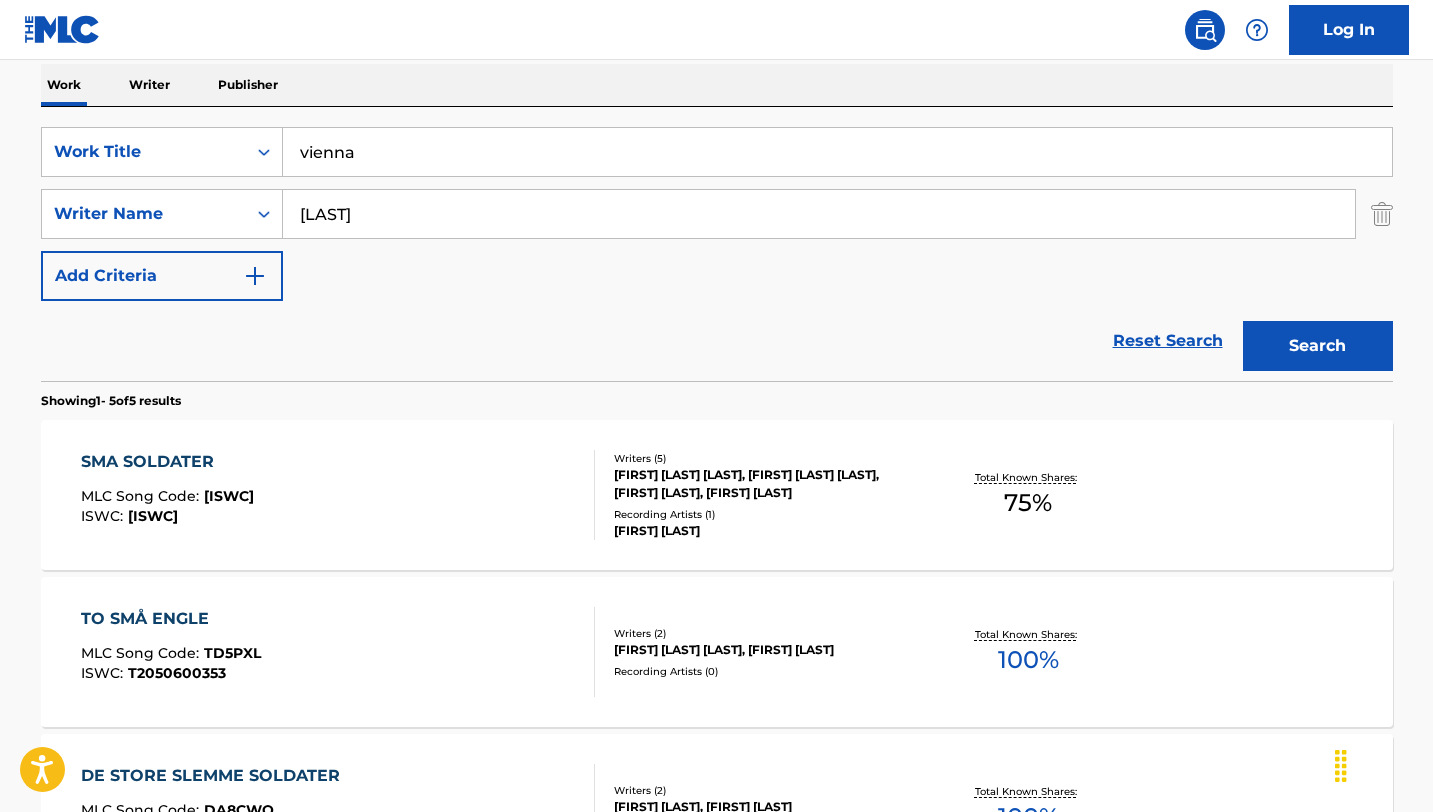 click on "SearchWithCriteria547d8e56-d604-47db-8147-109ed1605922 Work Title vienna SearchWithCriteria768b52d9-dec4-4209-bde0-2b4a73d7da4a Writer Name [LAST] Add Criteria Reset Search Search" at bounding box center (717, 244) 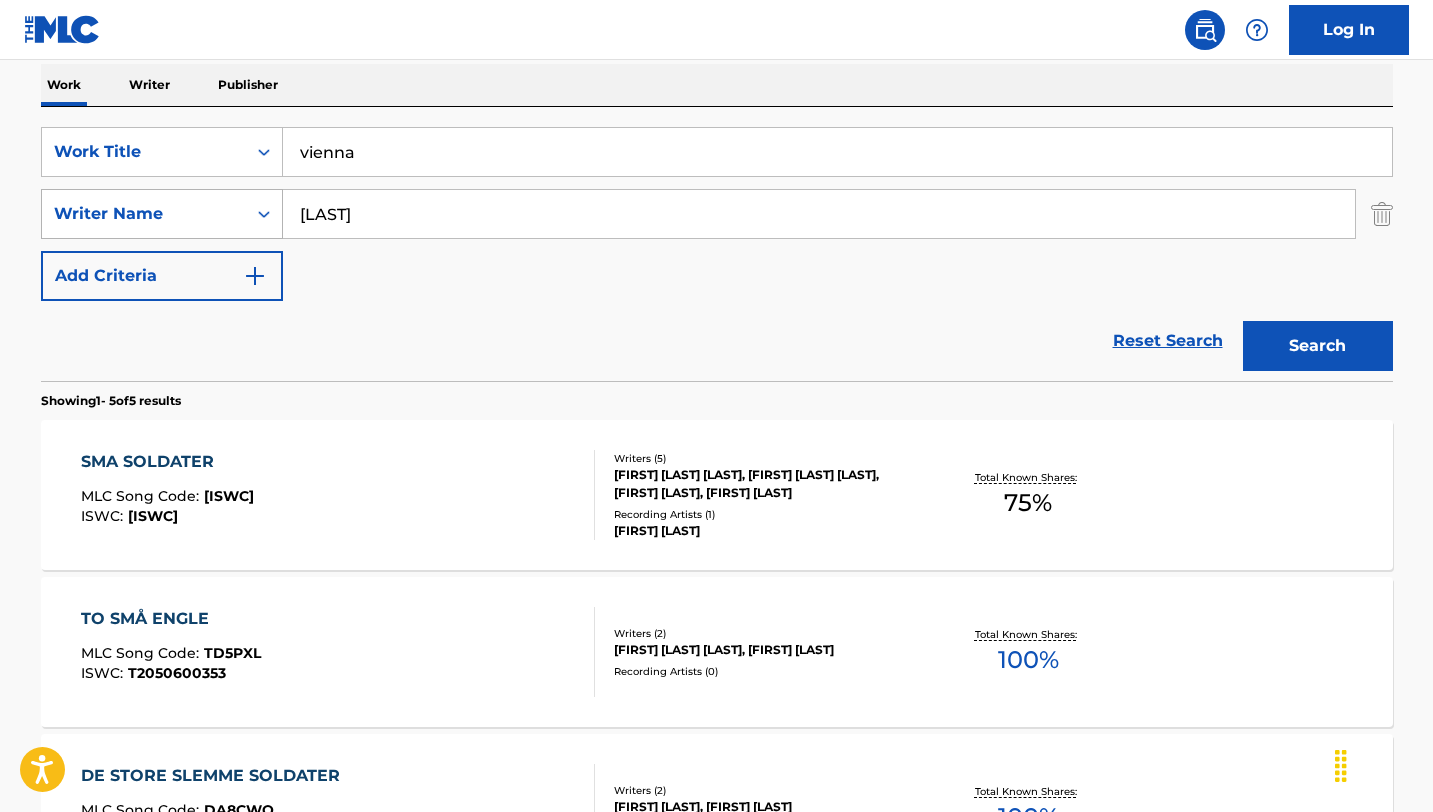 drag, startPoint x: 421, startPoint y: 216, endPoint x: 93, endPoint y: 188, distance: 329.19296 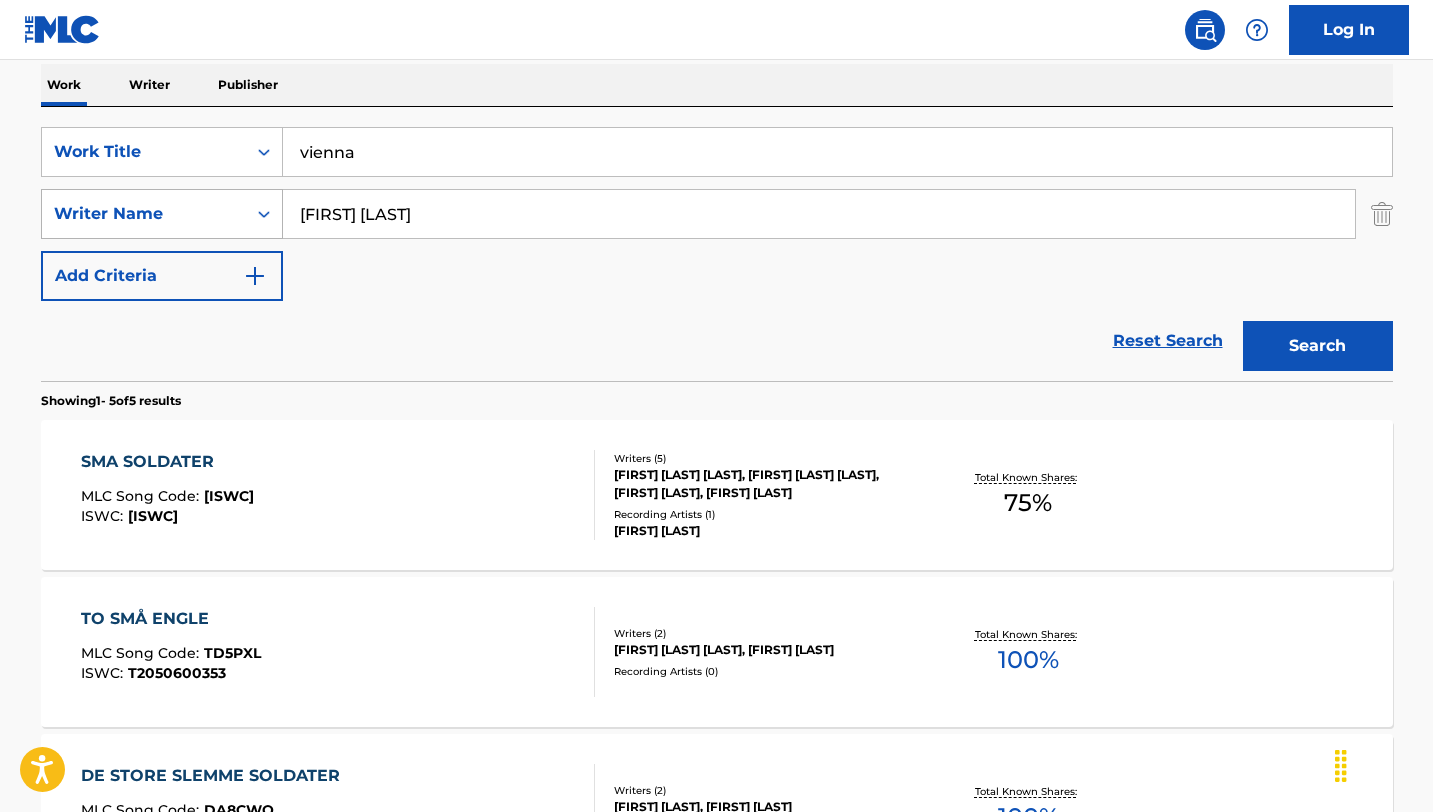 type on "[FIRST] [LAST]" 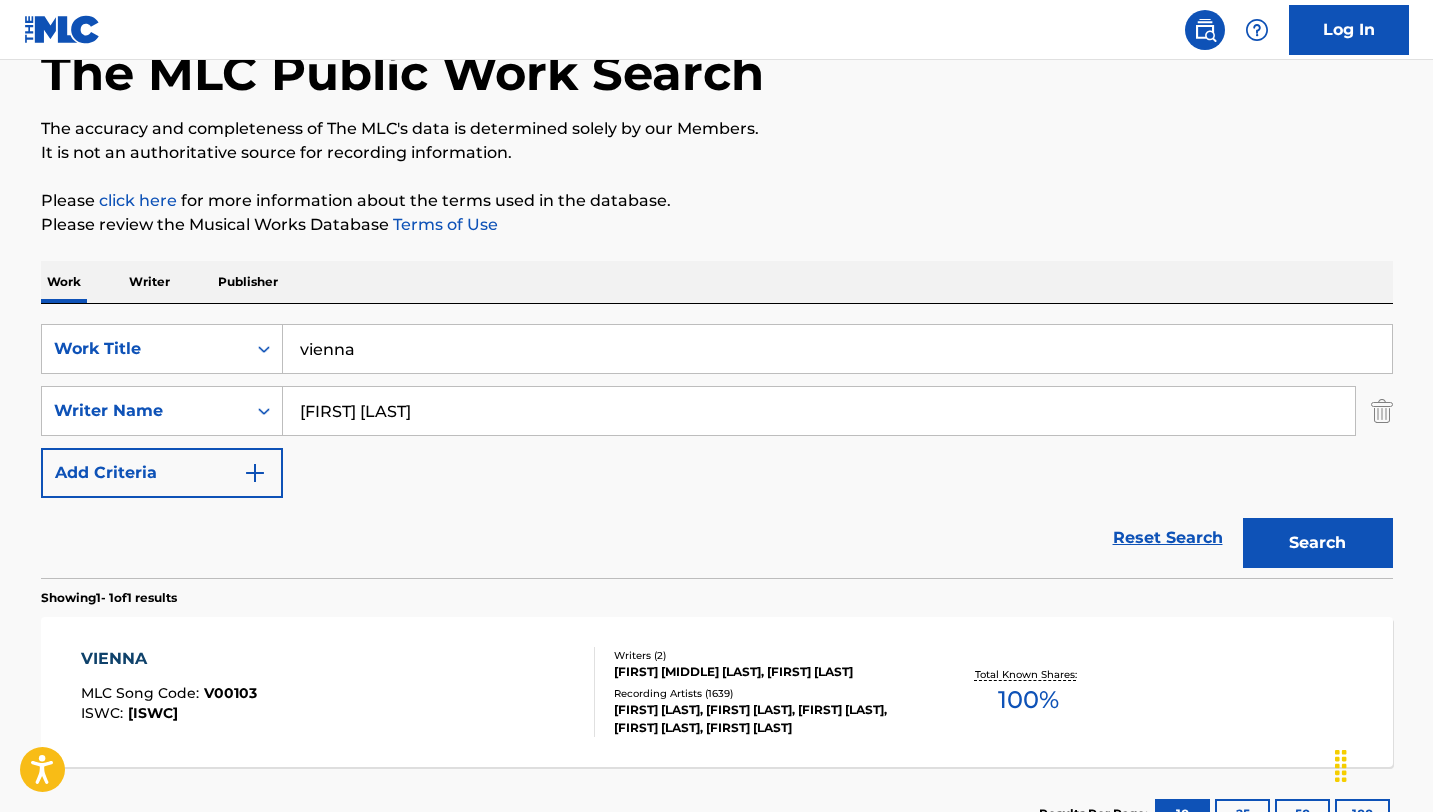 scroll, scrollTop: 276, scrollLeft: 0, axis: vertical 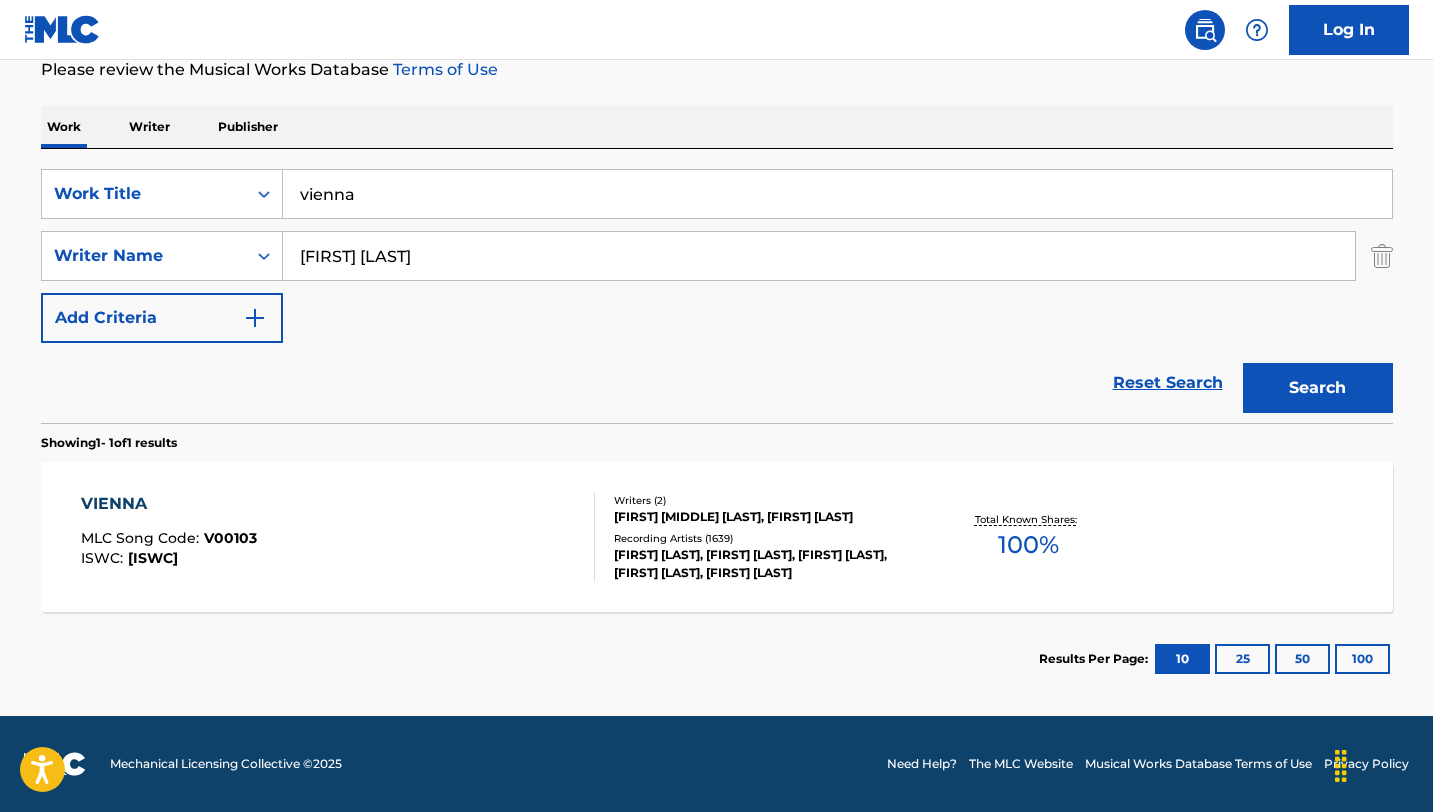 click on "VIENNA MLC Song Code : [MLC_CODE] ISWC : [ISWC]" at bounding box center (338, 537) 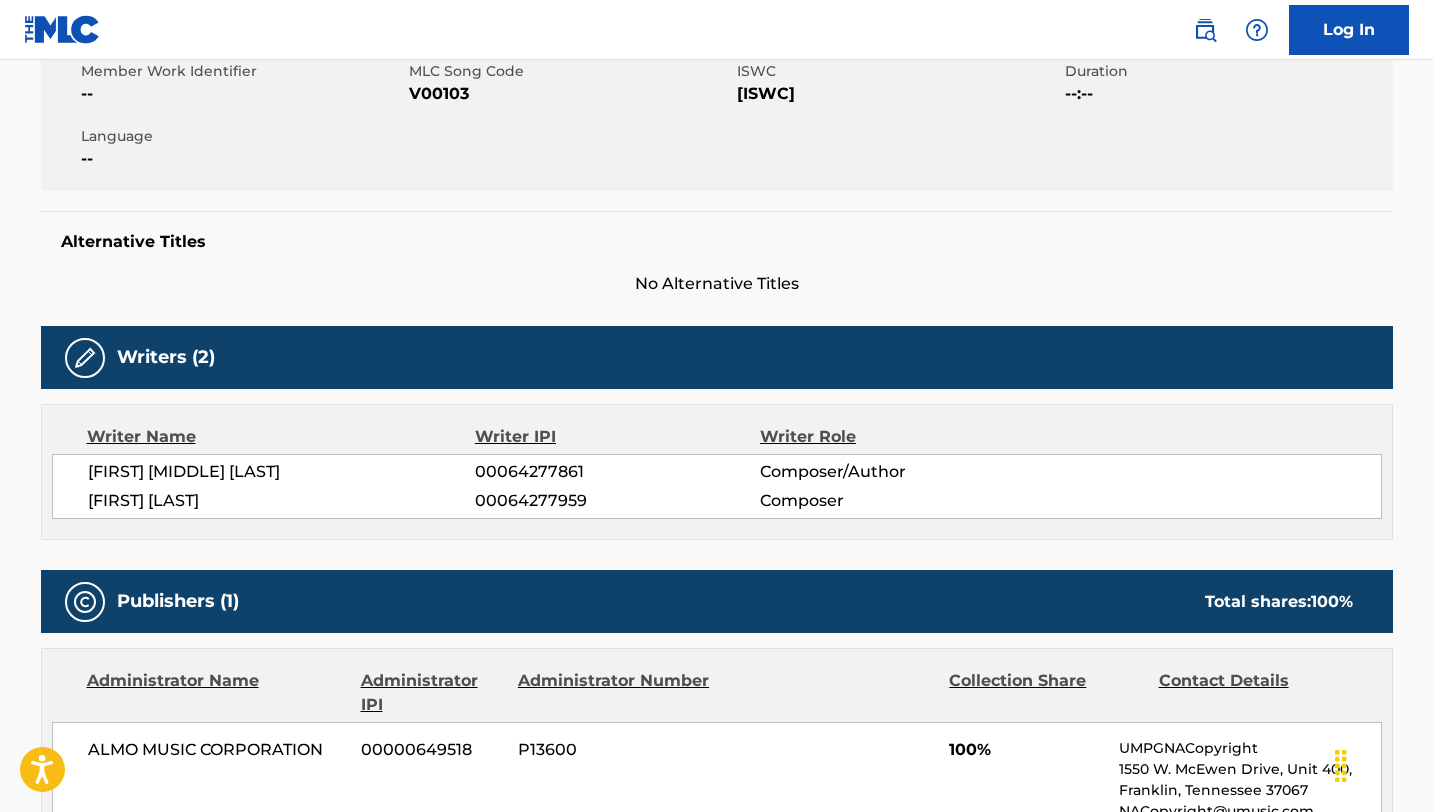 scroll, scrollTop: 372, scrollLeft: 0, axis: vertical 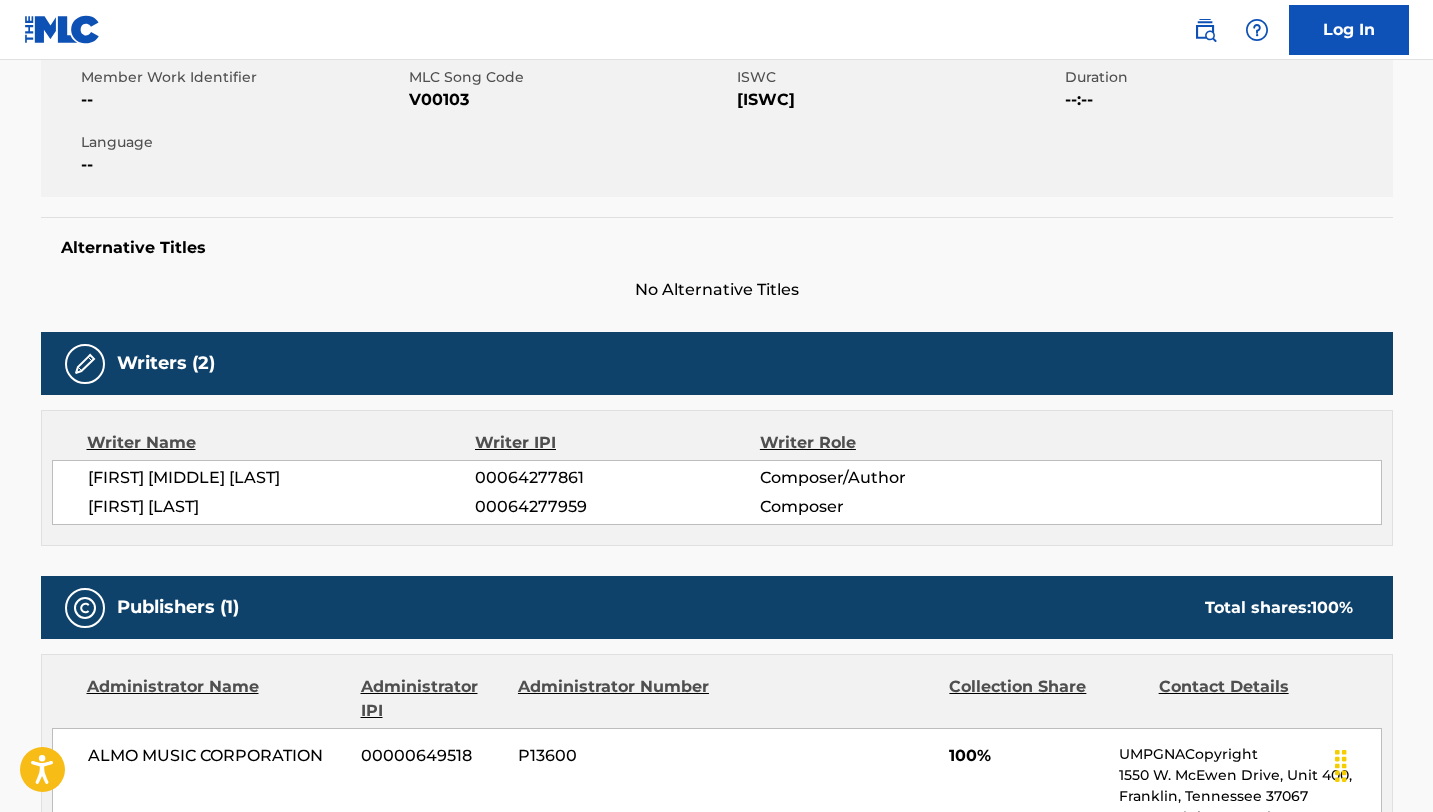 drag, startPoint x: 854, startPoint y: 112, endPoint x: 739, endPoint y: 93, distance: 116.559 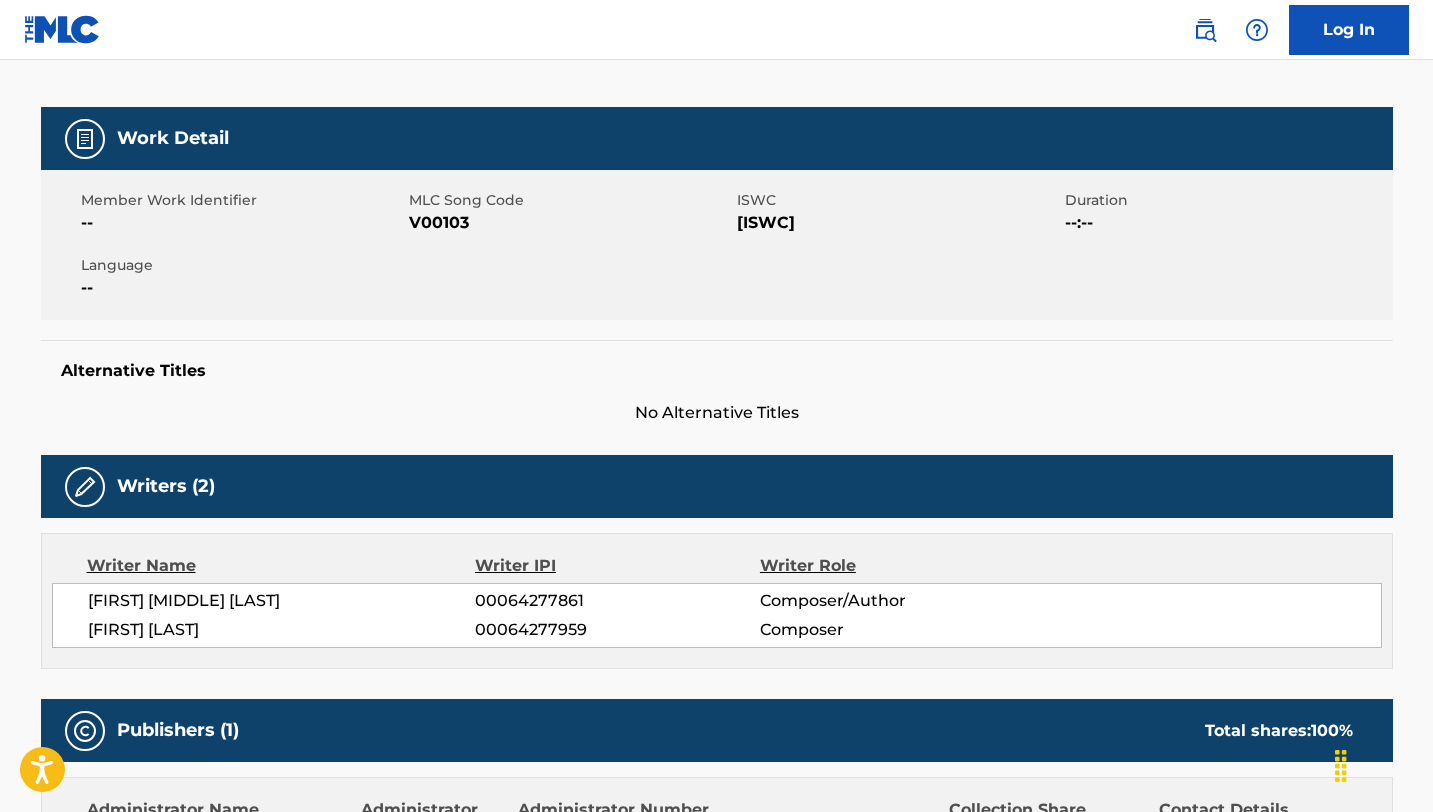 scroll, scrollTop: 0, scrollLeft: 0, axis: both 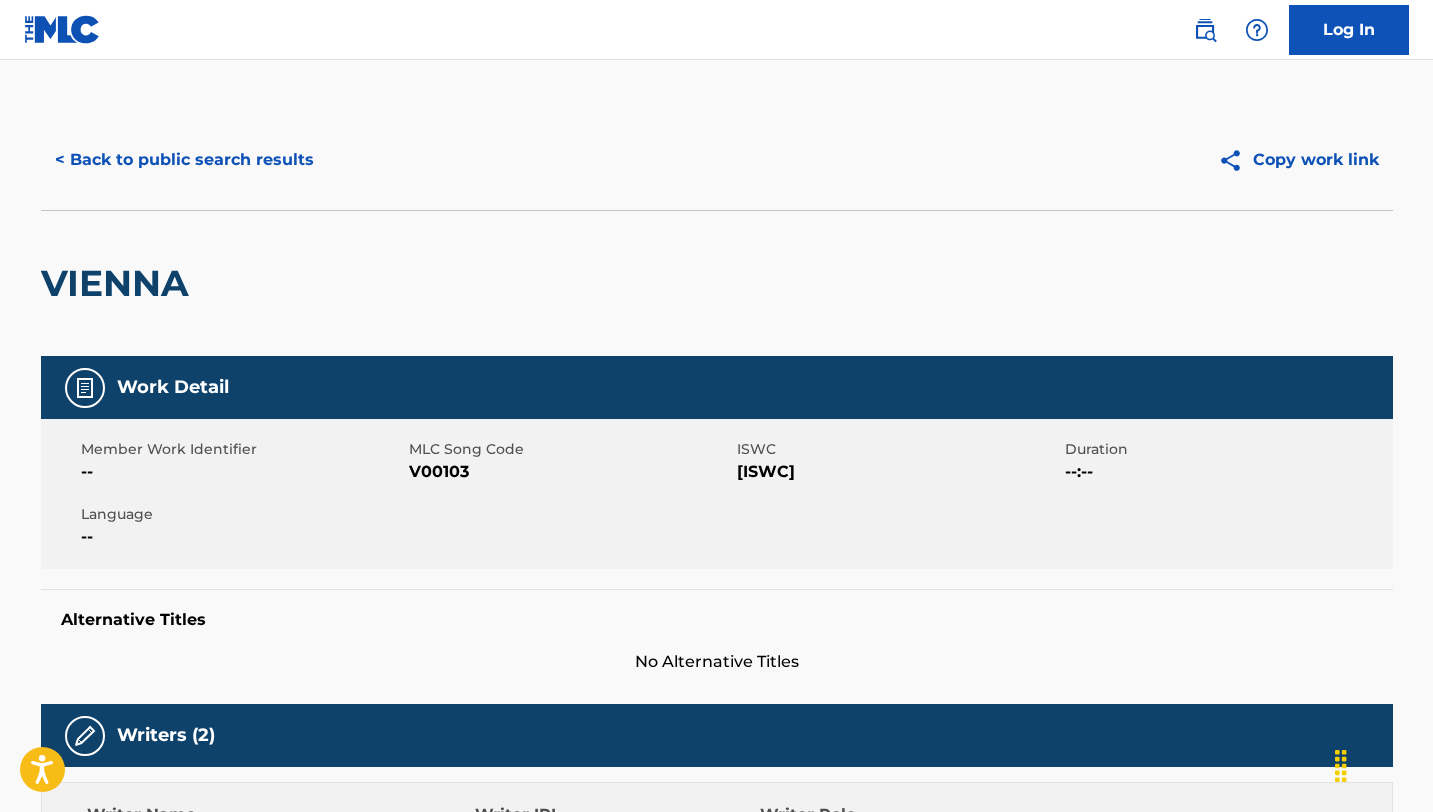 click on "< Back to public search results" at bounding box center (184, 160) 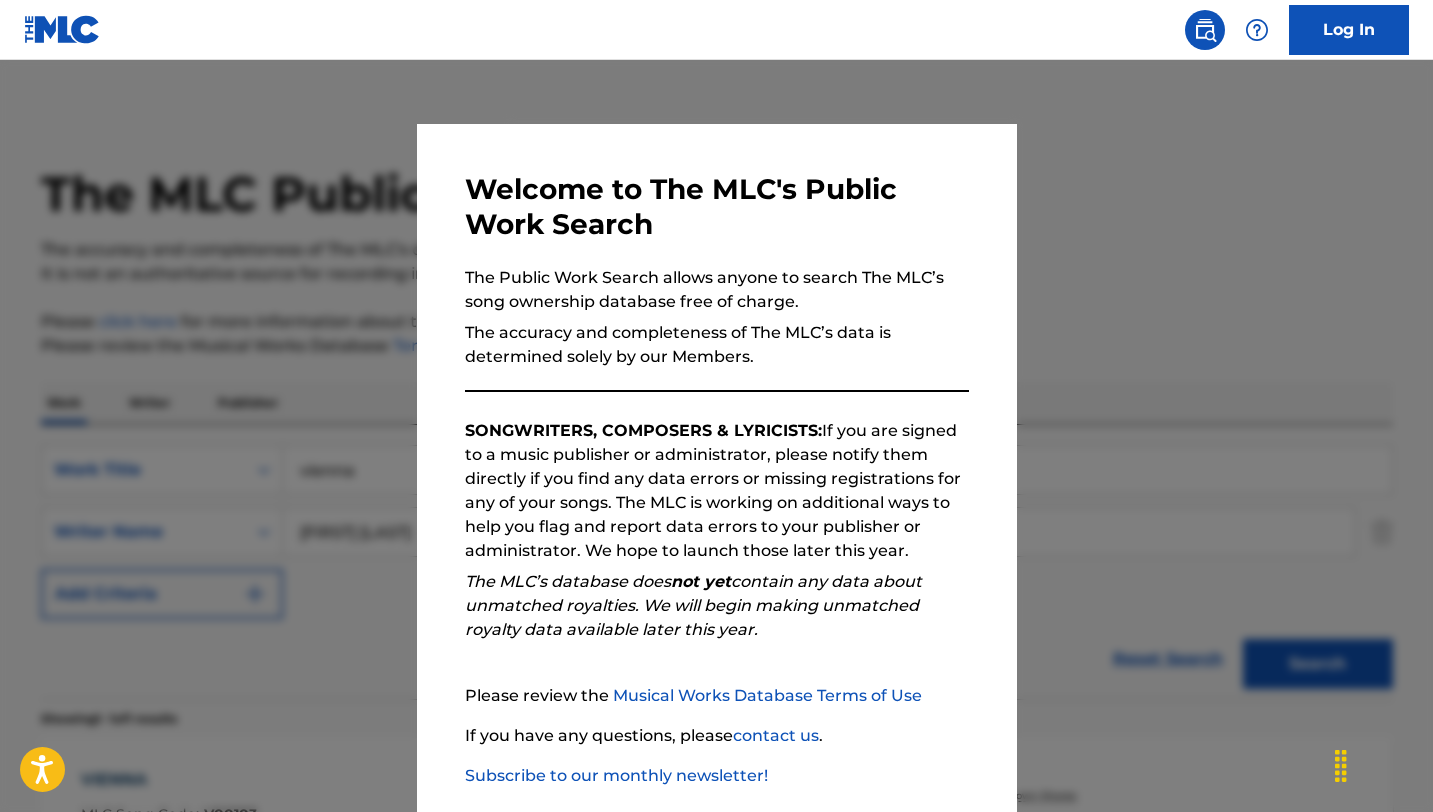 scroll, scrollTop: 162, scrollLeft: 0, axis: vertical 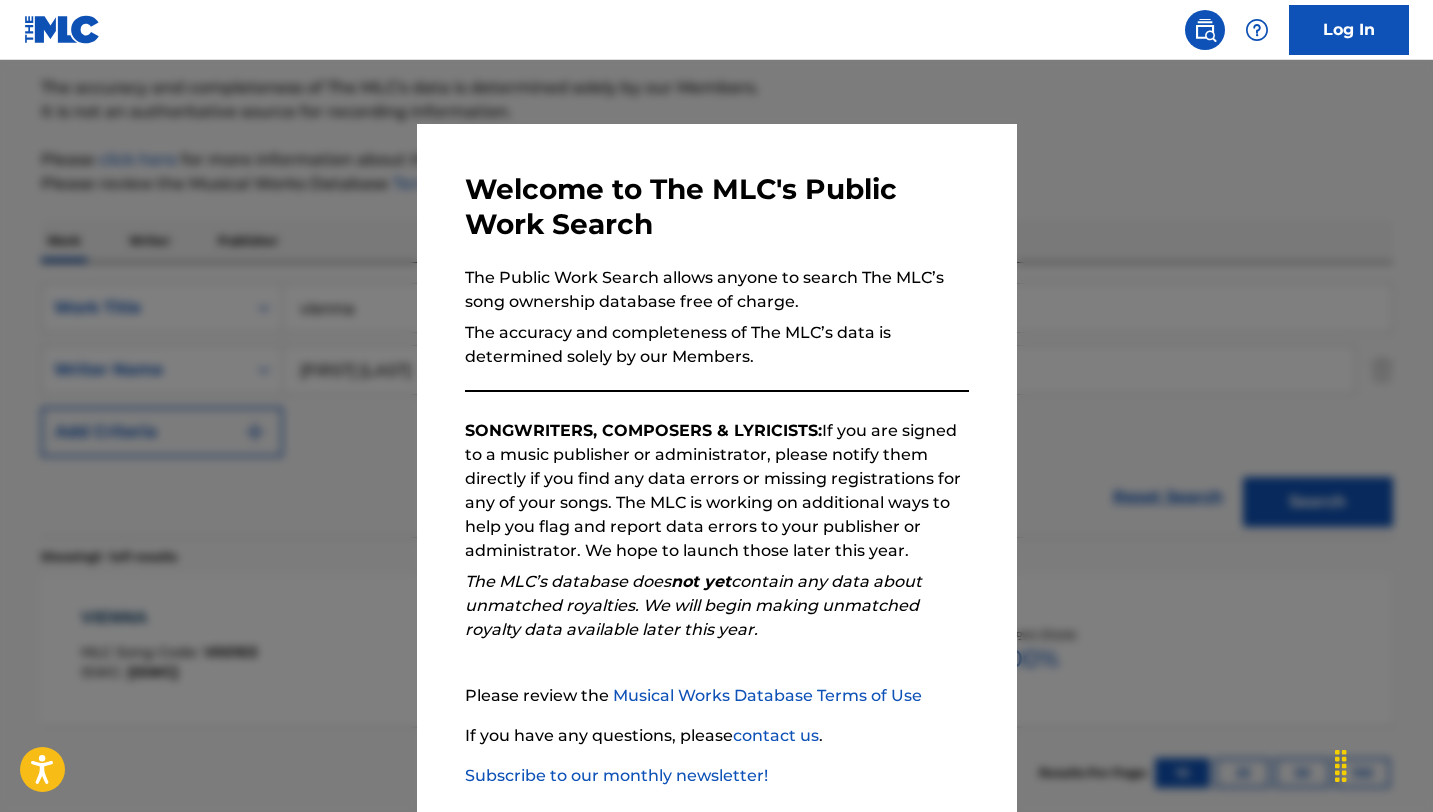click at bounding box center (716, 466) 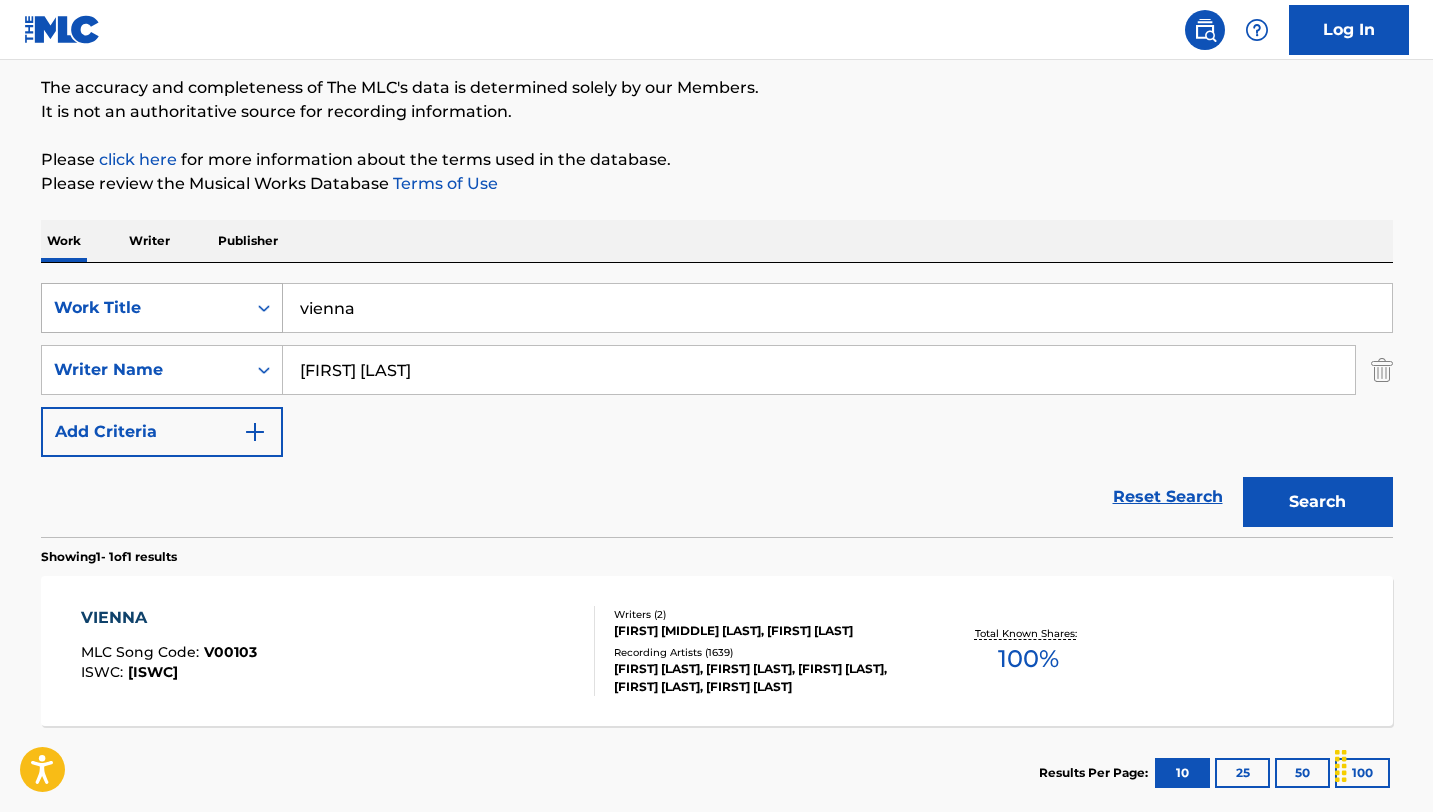 drag, startPoint x: 387, startPoint y: 311, endPoint x: 158, endPoint y: 284, distance: 230.58621 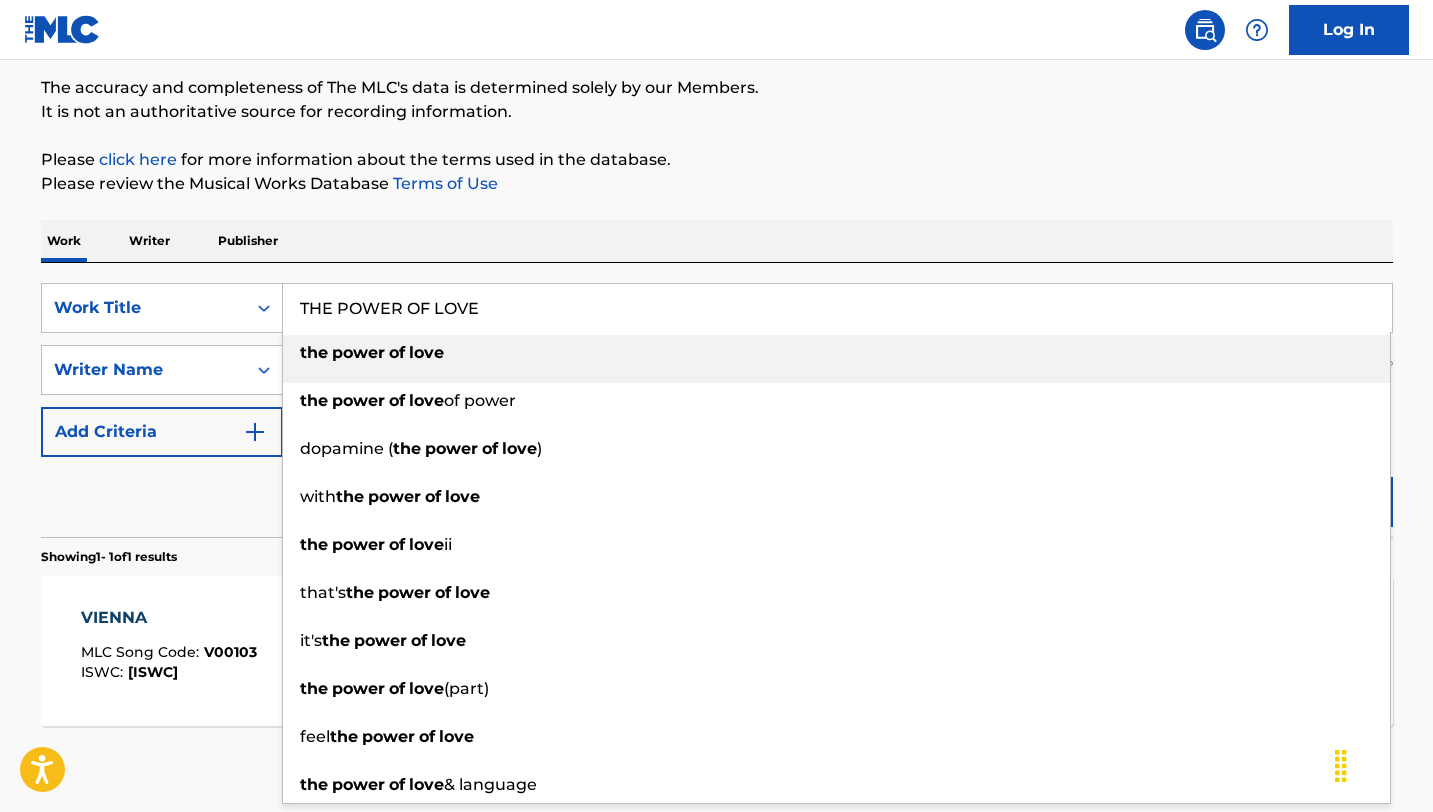 click on "the   power   of   love" at bounding box center (836, 353) 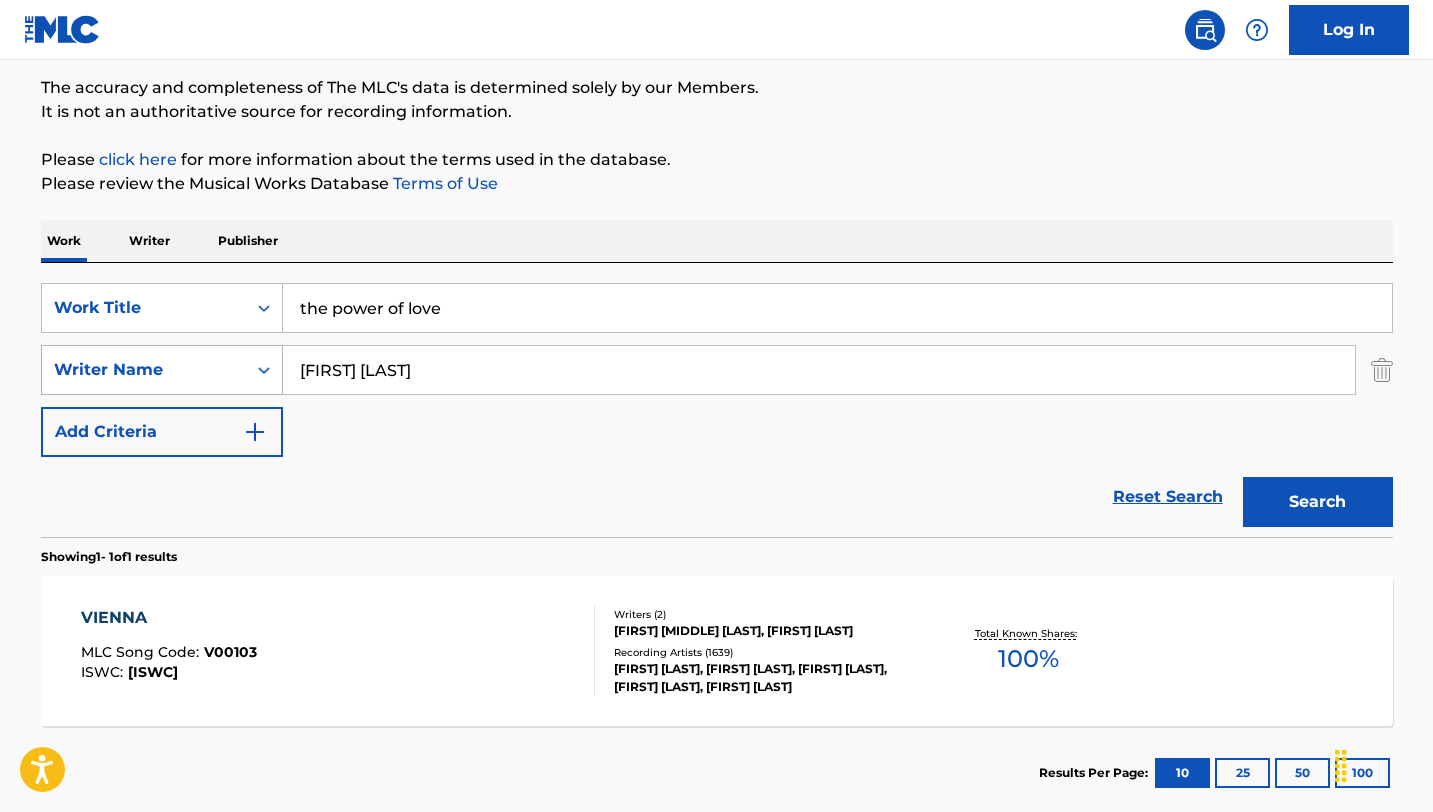 drag, startPoint x: 415, startPoint y: 374, endPoint x: 164, endPoint y: 346, distance: 252.55693 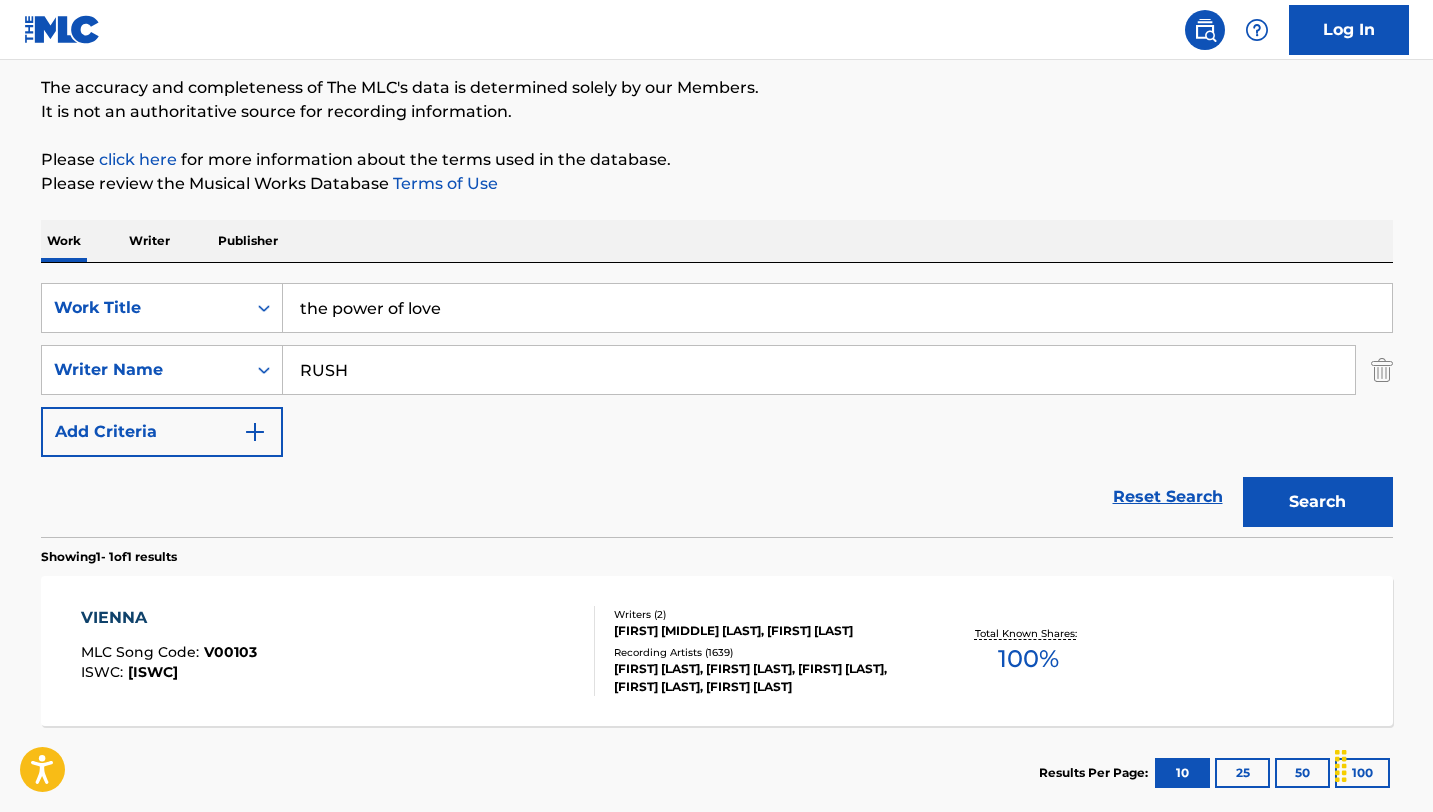 type on "RUSH" 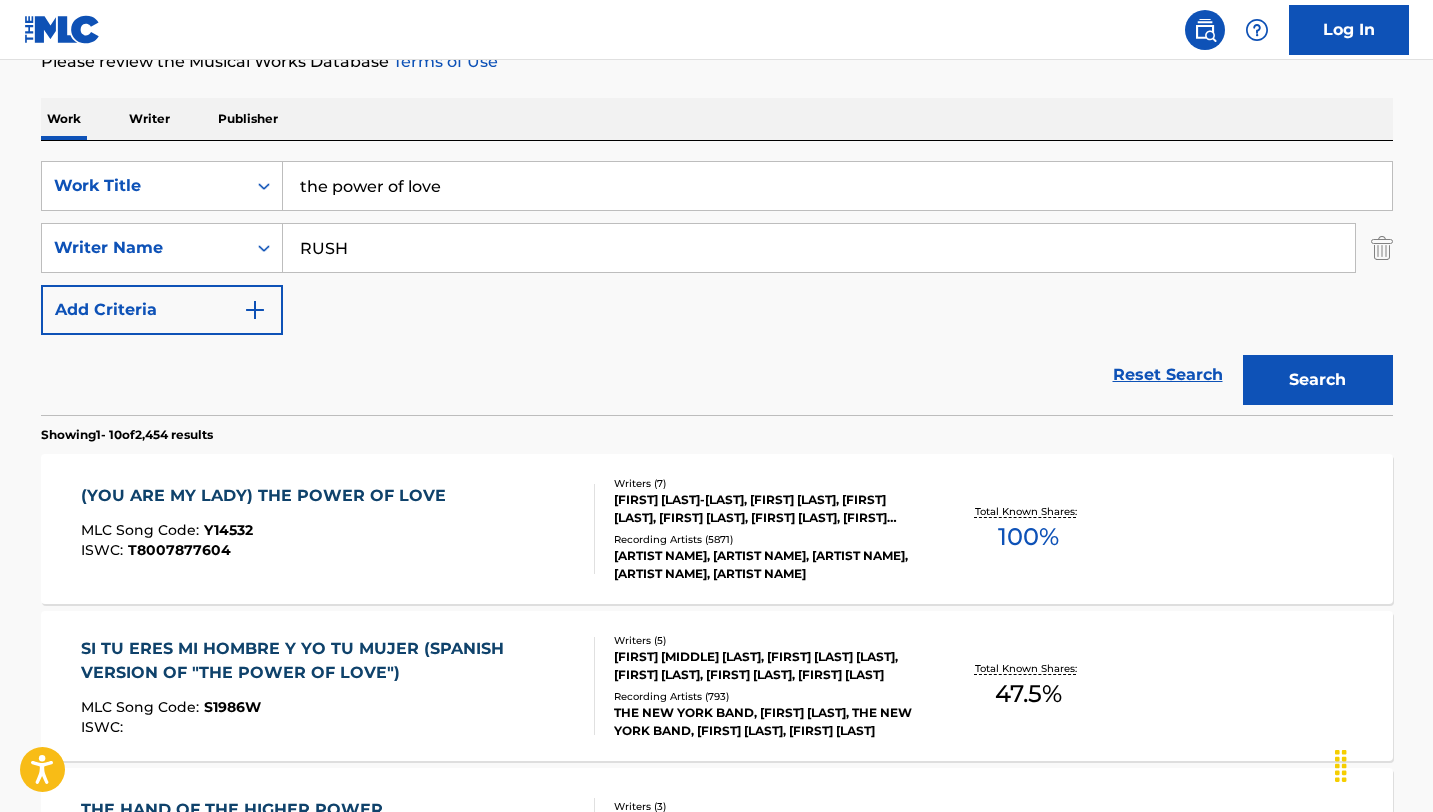 scroll, scrollTop: 290, scrollLeft: 0, axis: vertical 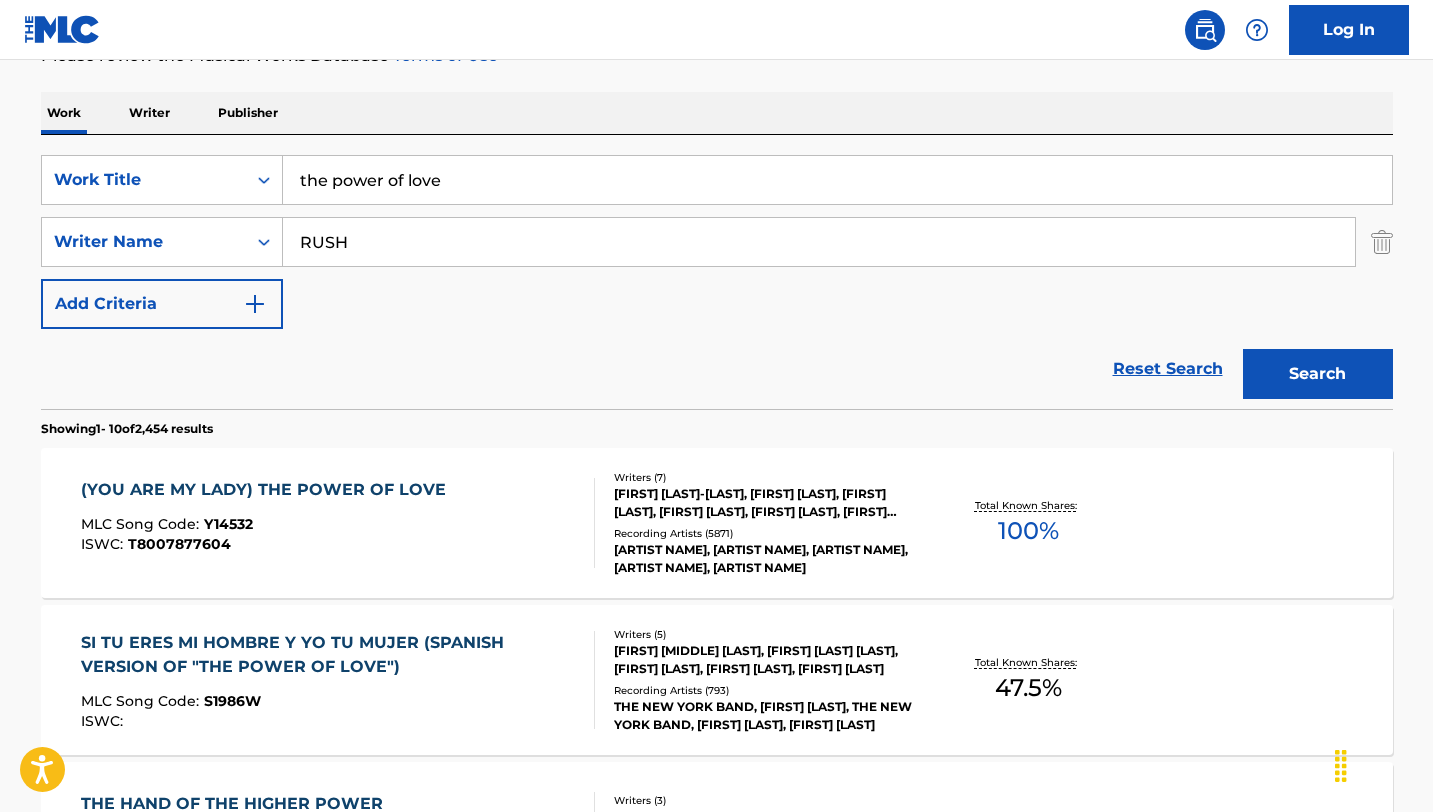 click on "(YOU ARE MY LADY) THE POWER OF LOVE MLC Song Code : Y14532 ISWC : T8007877604 Writers ( 7 ) [FIRST] [LAST], [FIRST] [LAST], [FIRST] [LAST], [FIRST] [LAST], [FIRST] [LAST], [FIRST] [LAST], [FIRST] [LAST] Recording Artists ( 5871 ) [ARTIST NAME], [ARTIST NAME], [ARTIST NAME], [ARTIST NAME], [ARTIST NAME] Total Known Shares: 100 %" at bounding box center [717, 523] 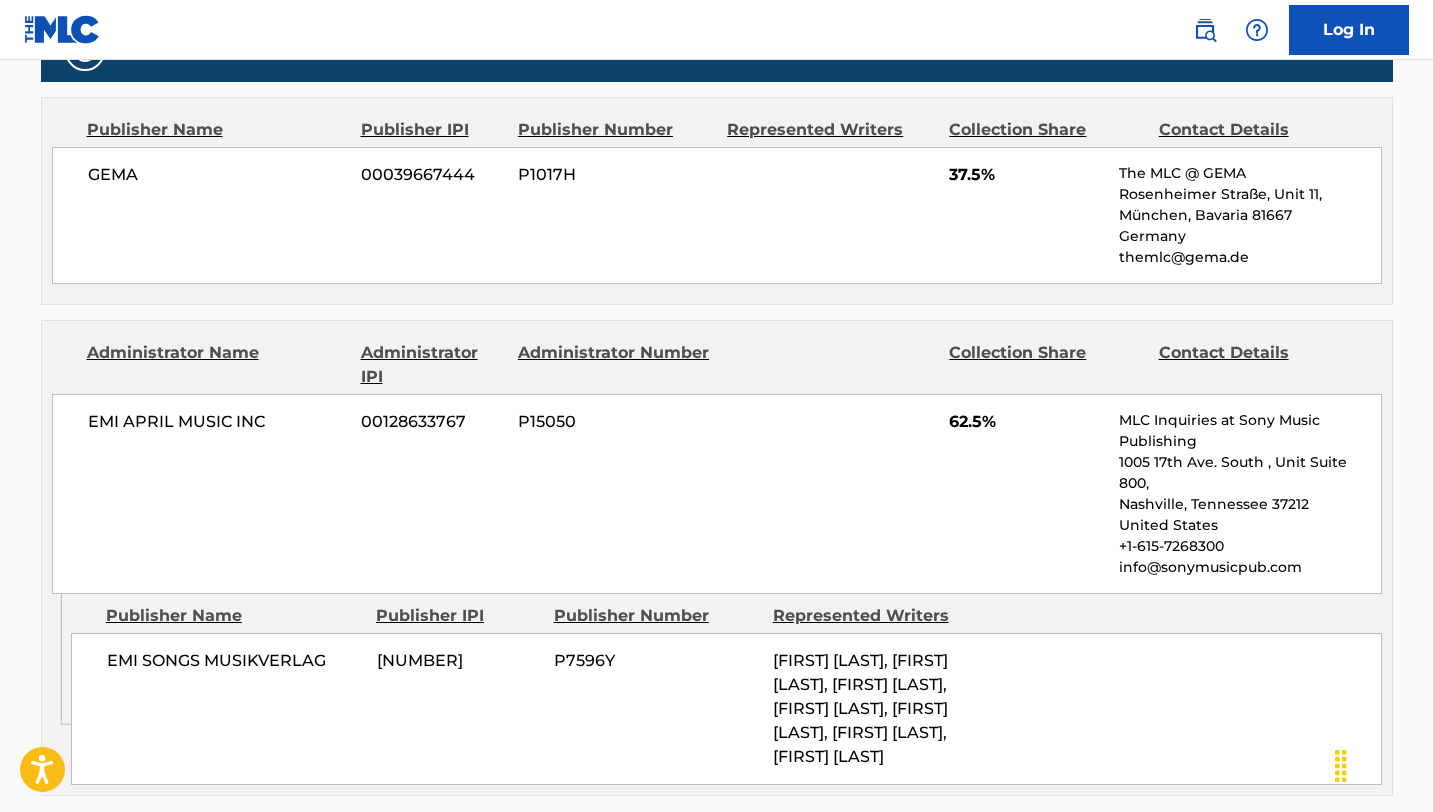 scroll, scrollTop: 0, scrollLeft: 0, axis: both 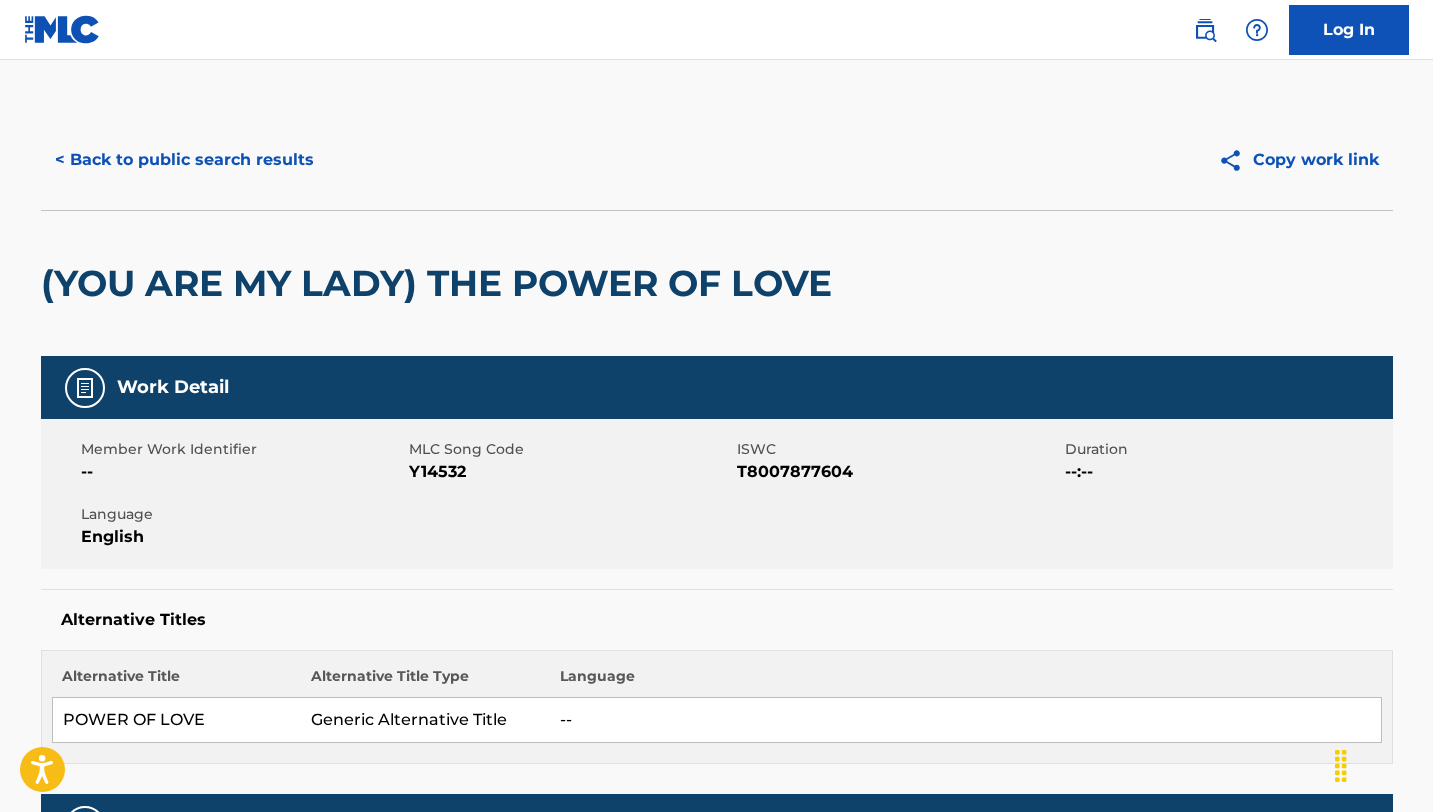 click on "< Back to public search results" at bounding box center (184, 160) 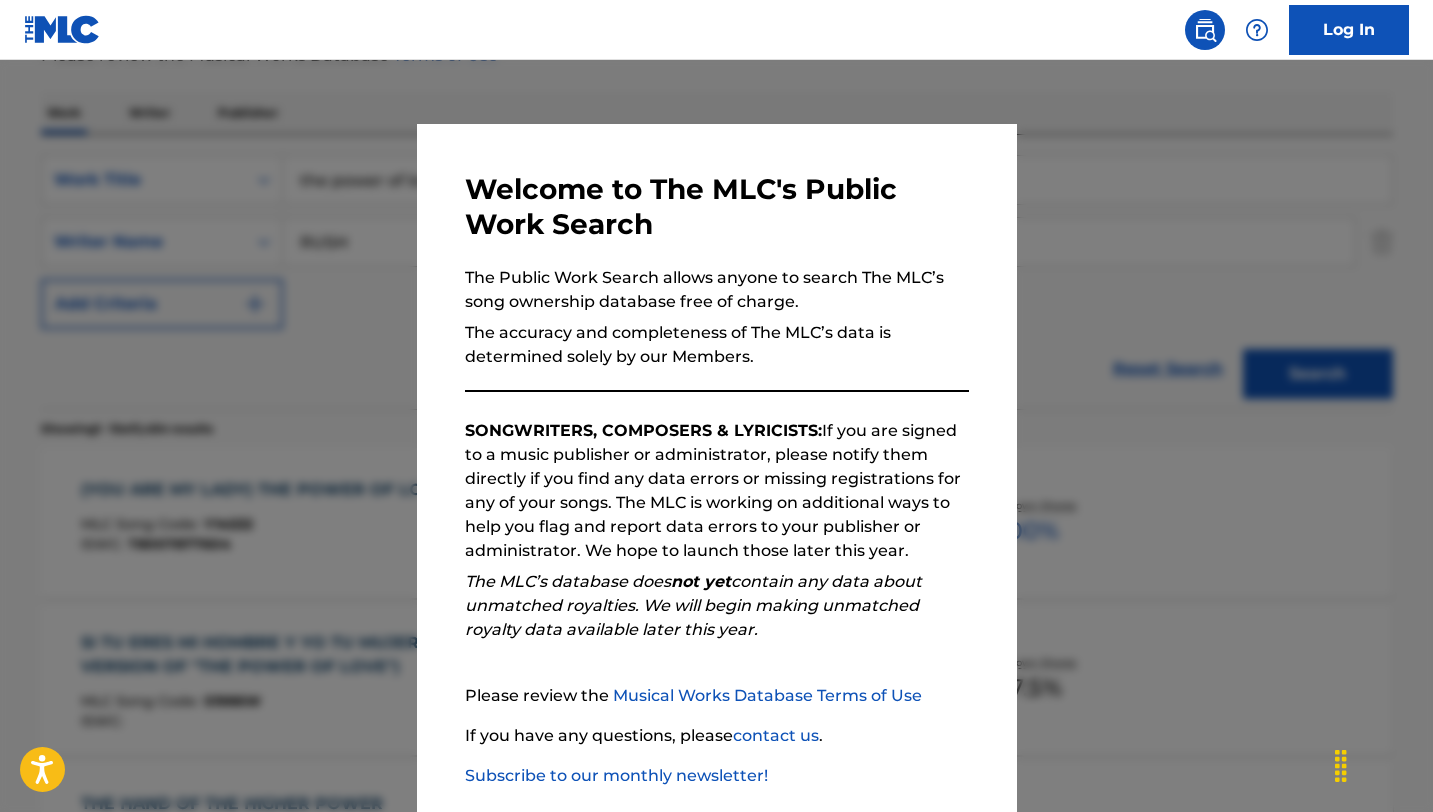 click at bounding box center (716, 466) 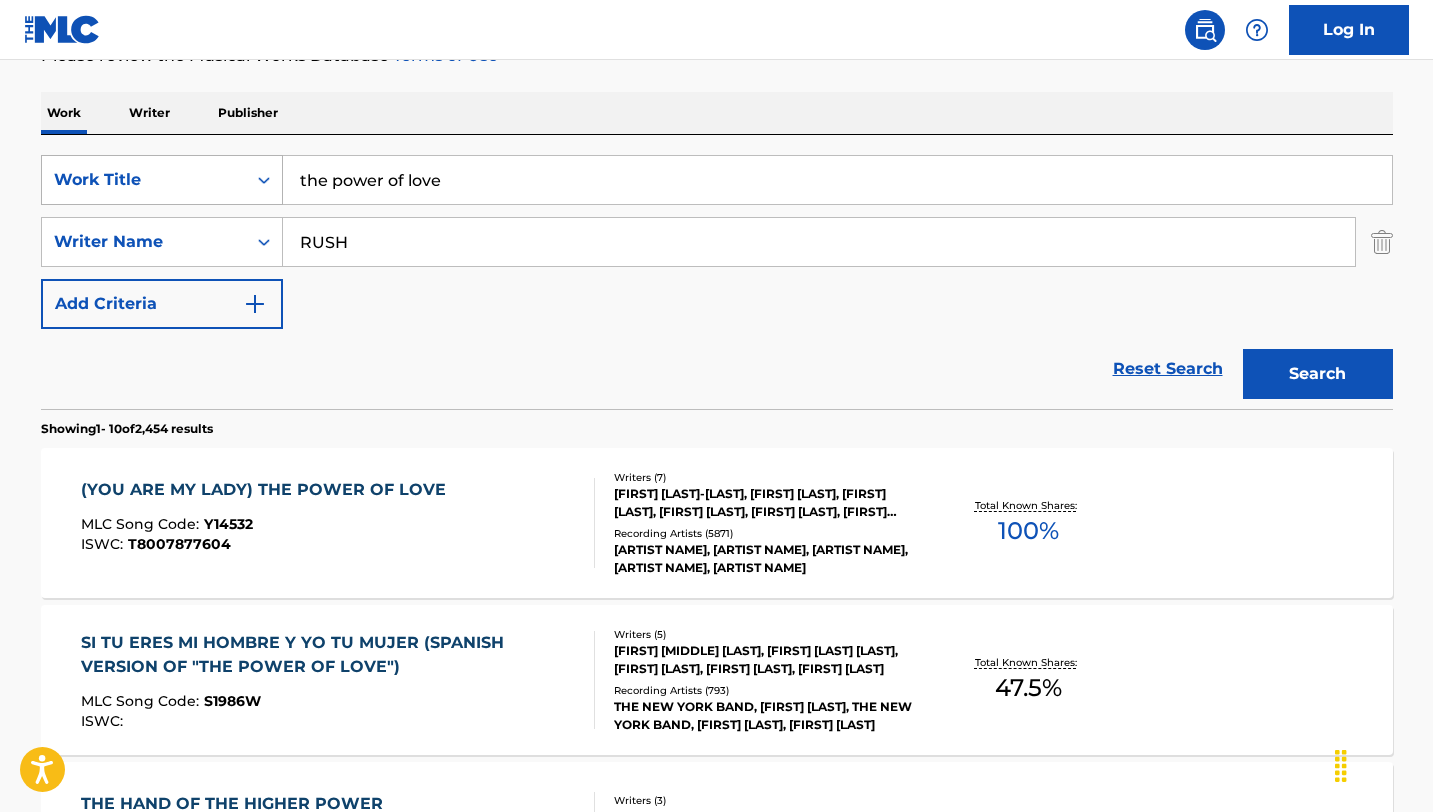 drag, startPoint x: 458, startPoint y: 187, endPoint x: 234, endPoint y: 173, distance: 224.43707 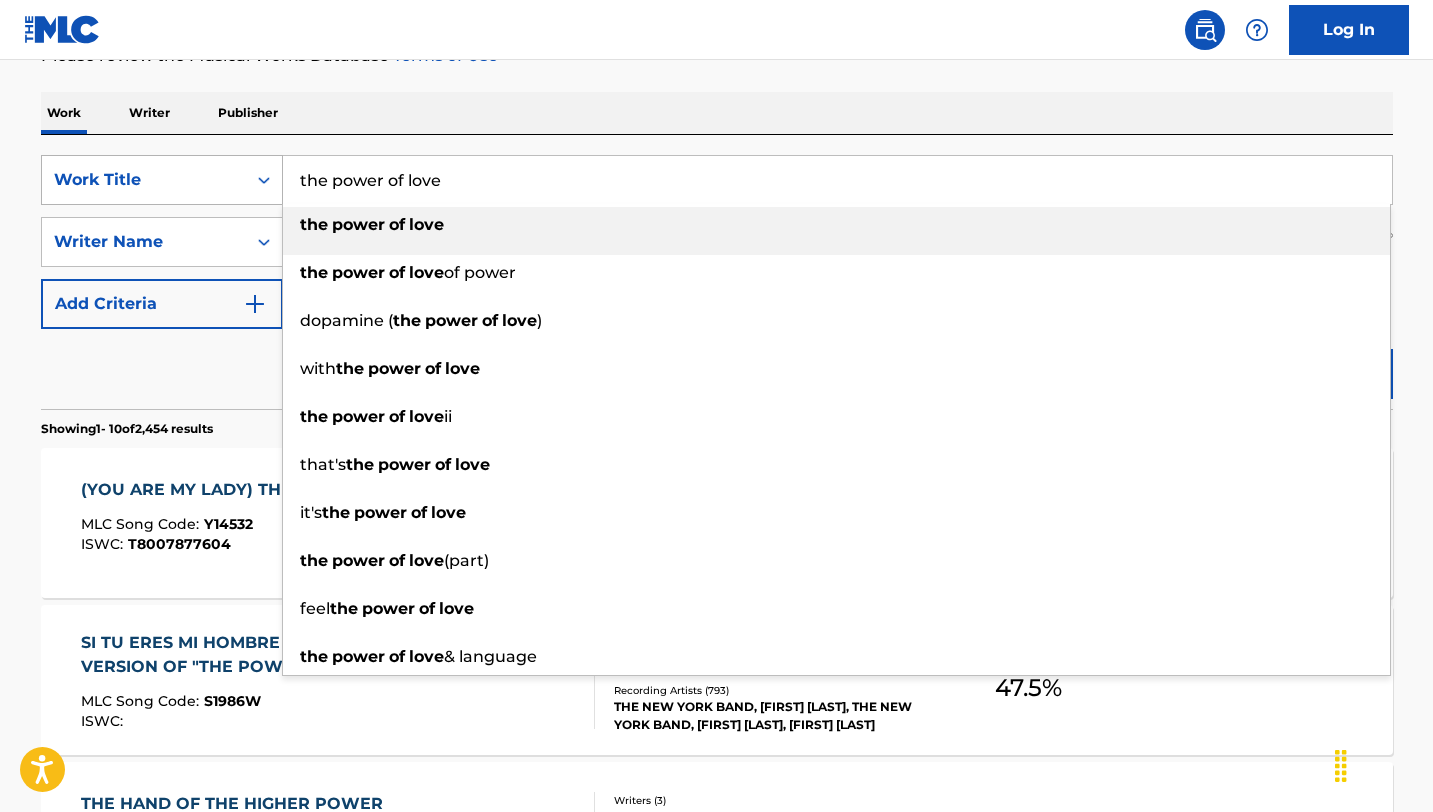 paste on "Et même après je t’aimerai" 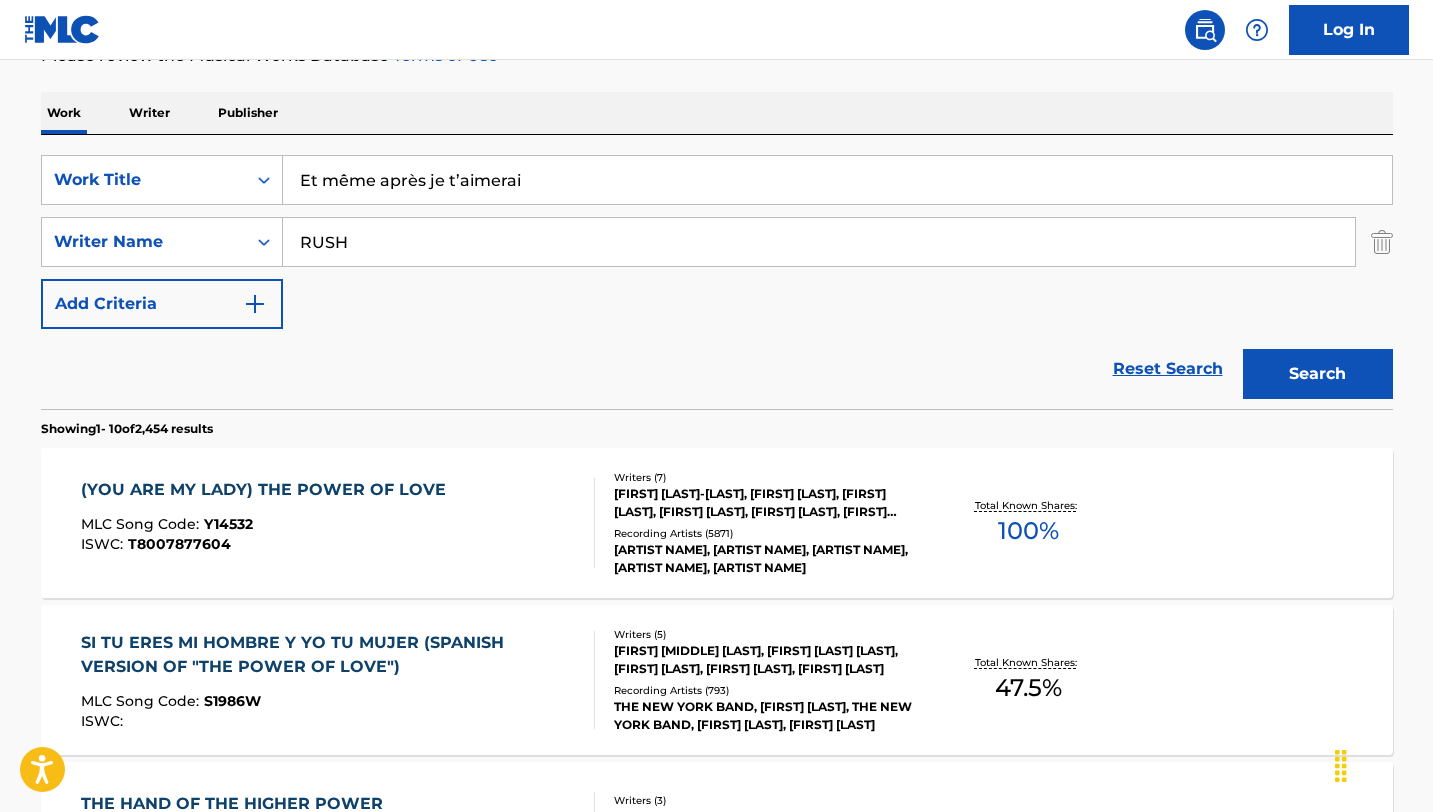 type on "Et même après je t’aimerai" 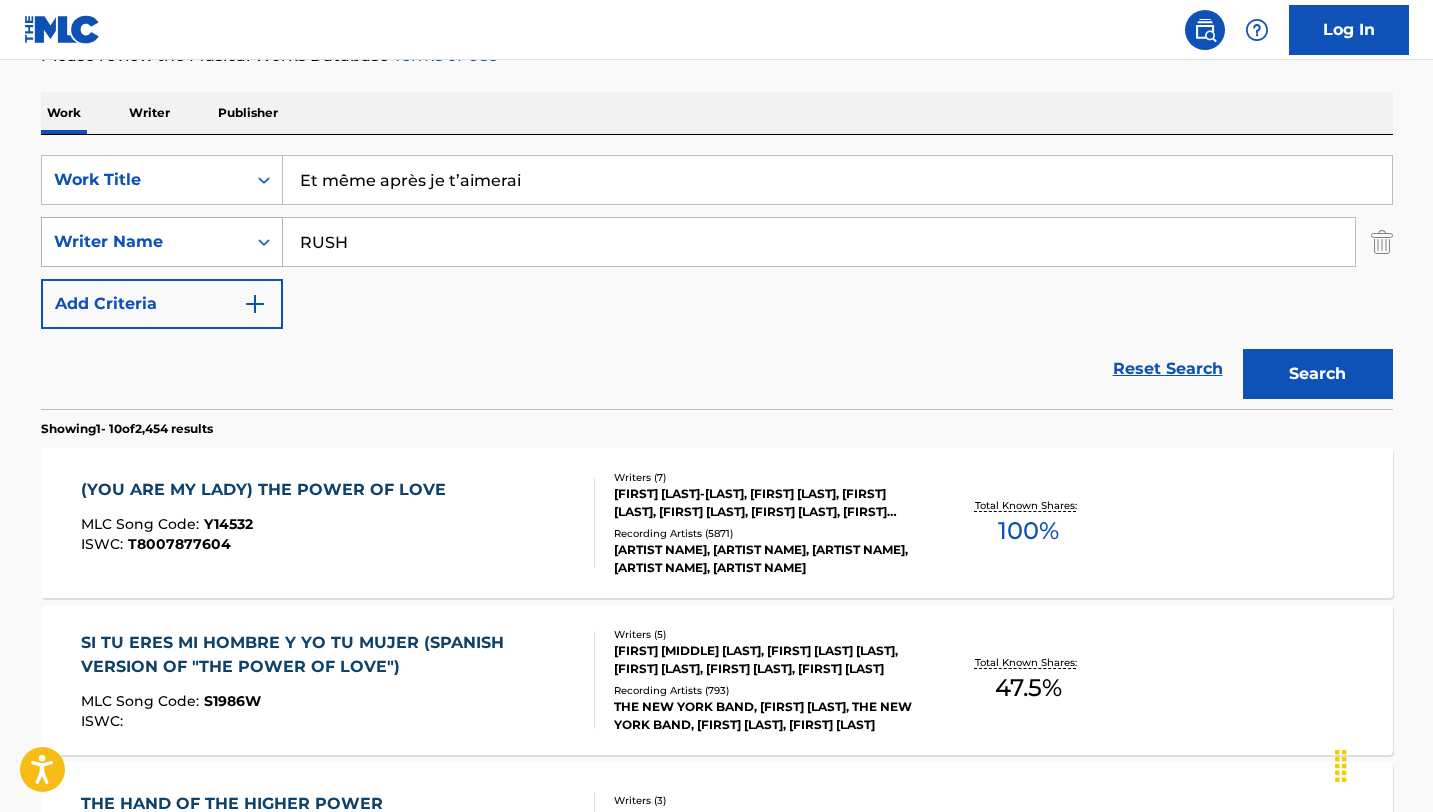 drag, startPoint x: 437, startPoint y: 245, endPoint x: 205, endPoint y: 225, distance: 232.86047 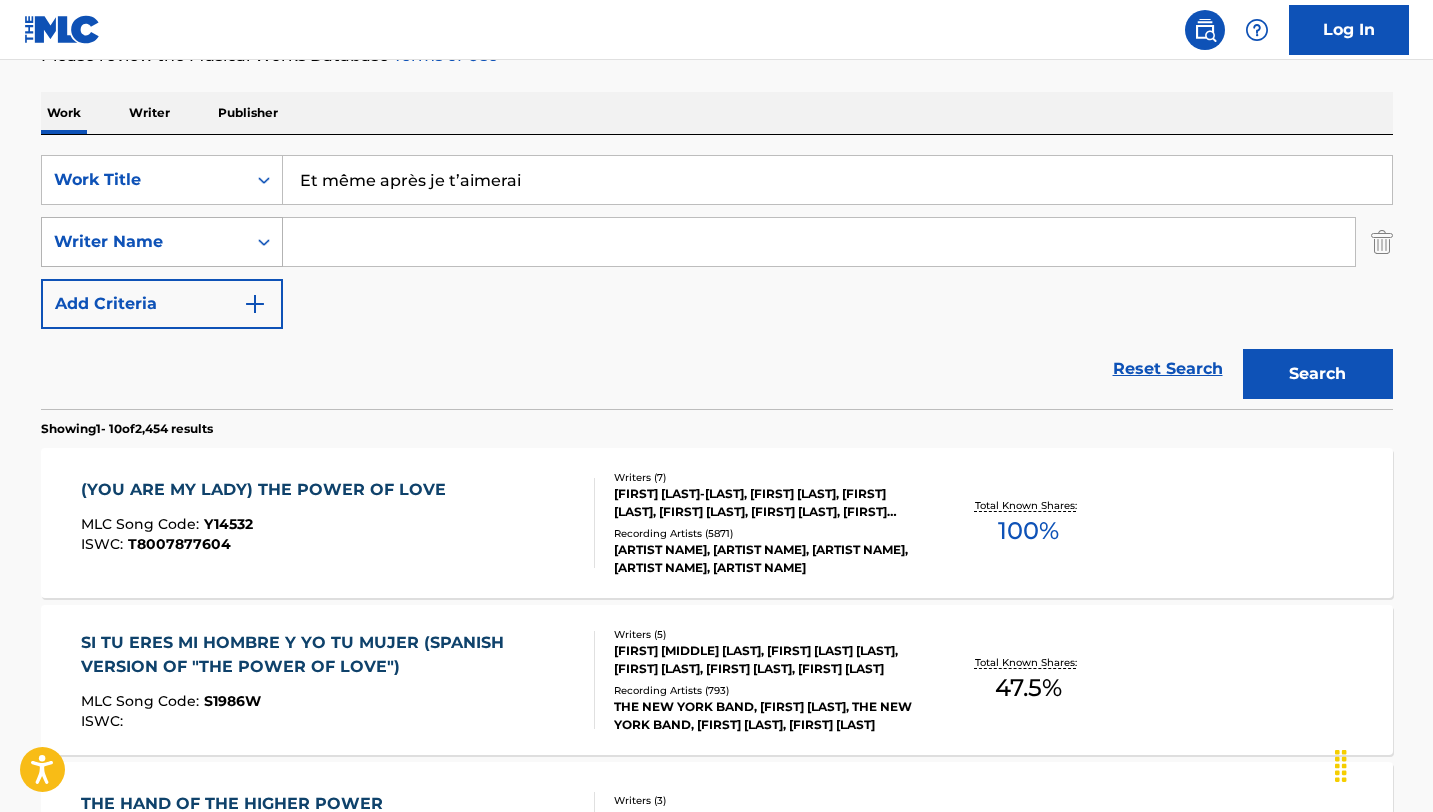type 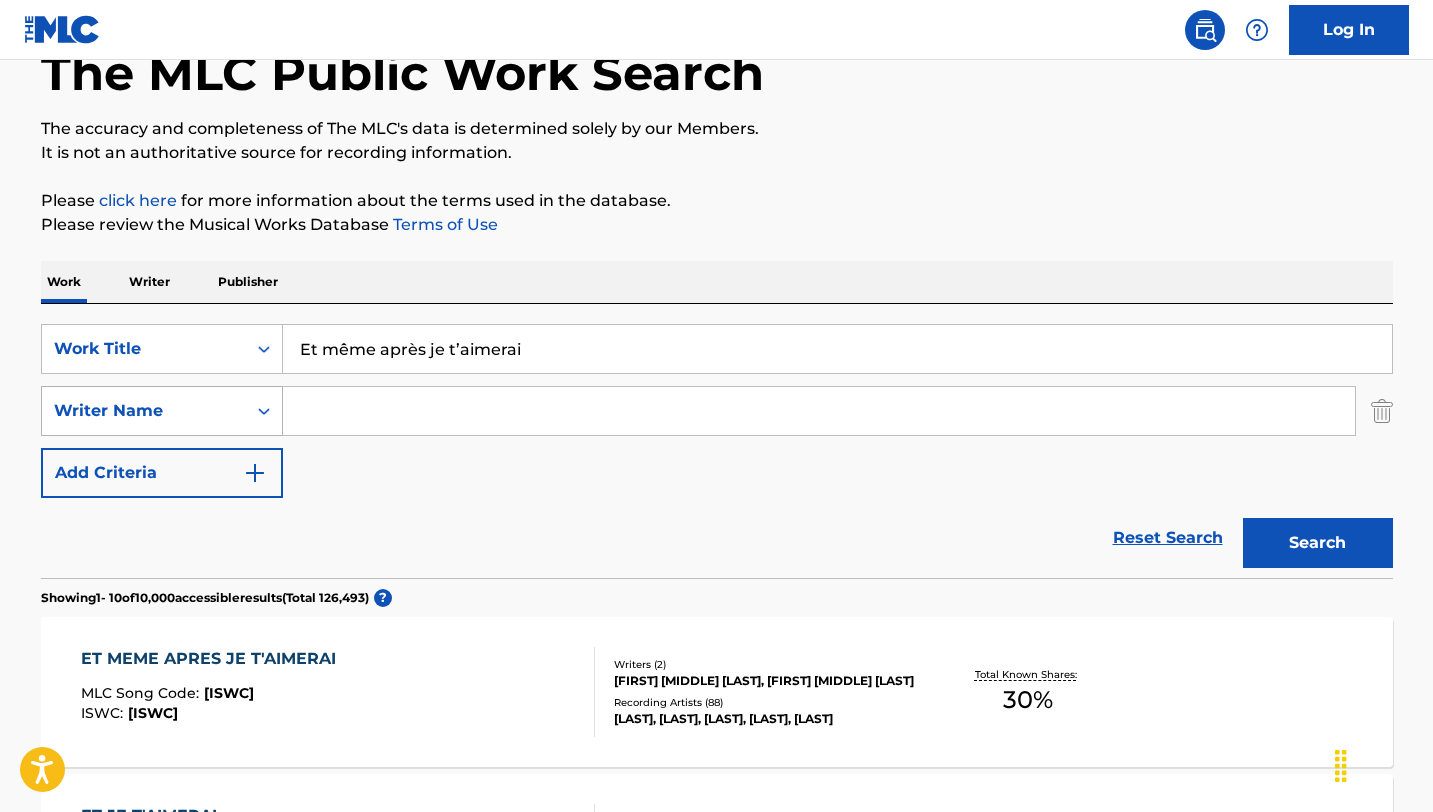 scroll, scrollTop: 290, scrollLeft: 0, axis: vertical 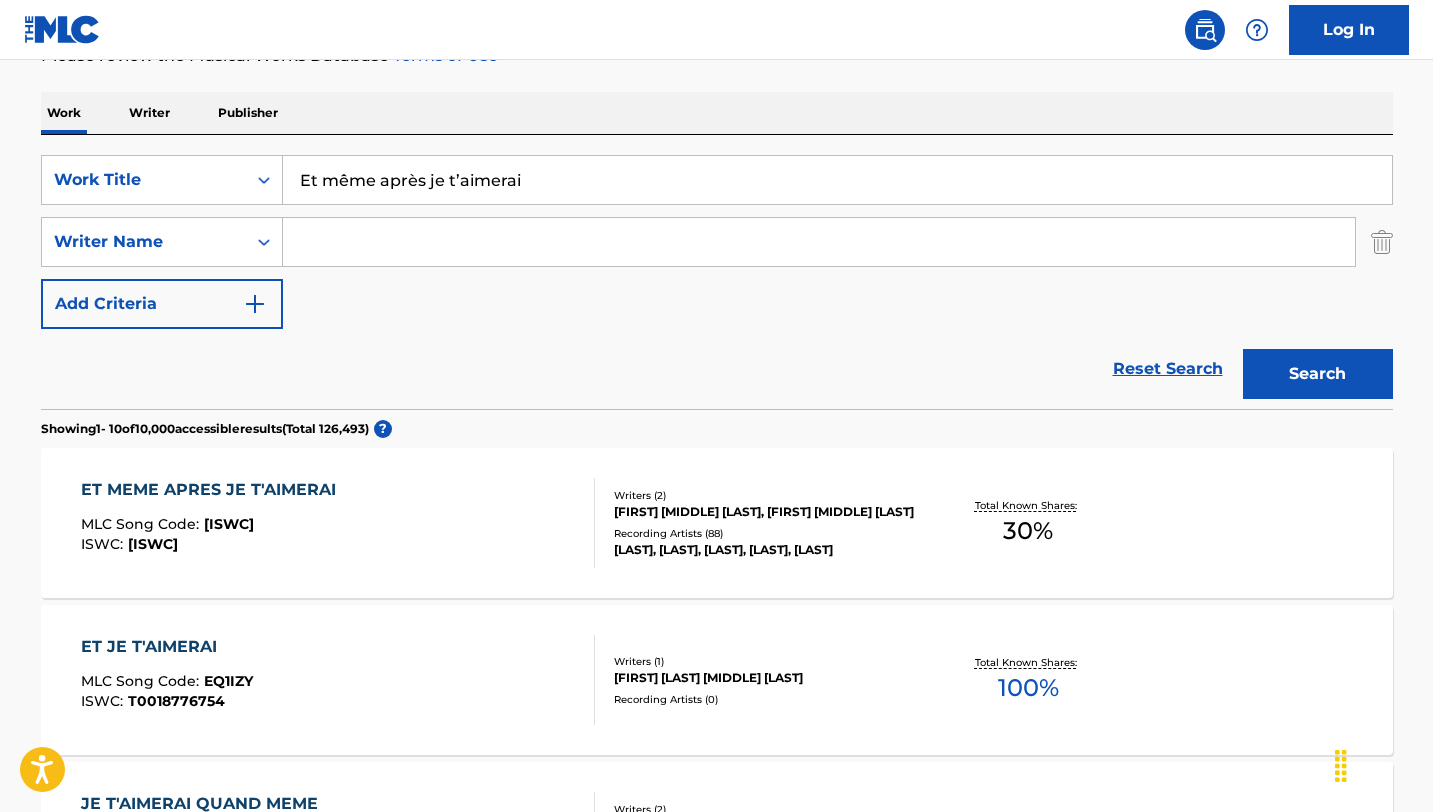 click on "MLC Song Code : EB1LLD" at bounding box center [213, 527] 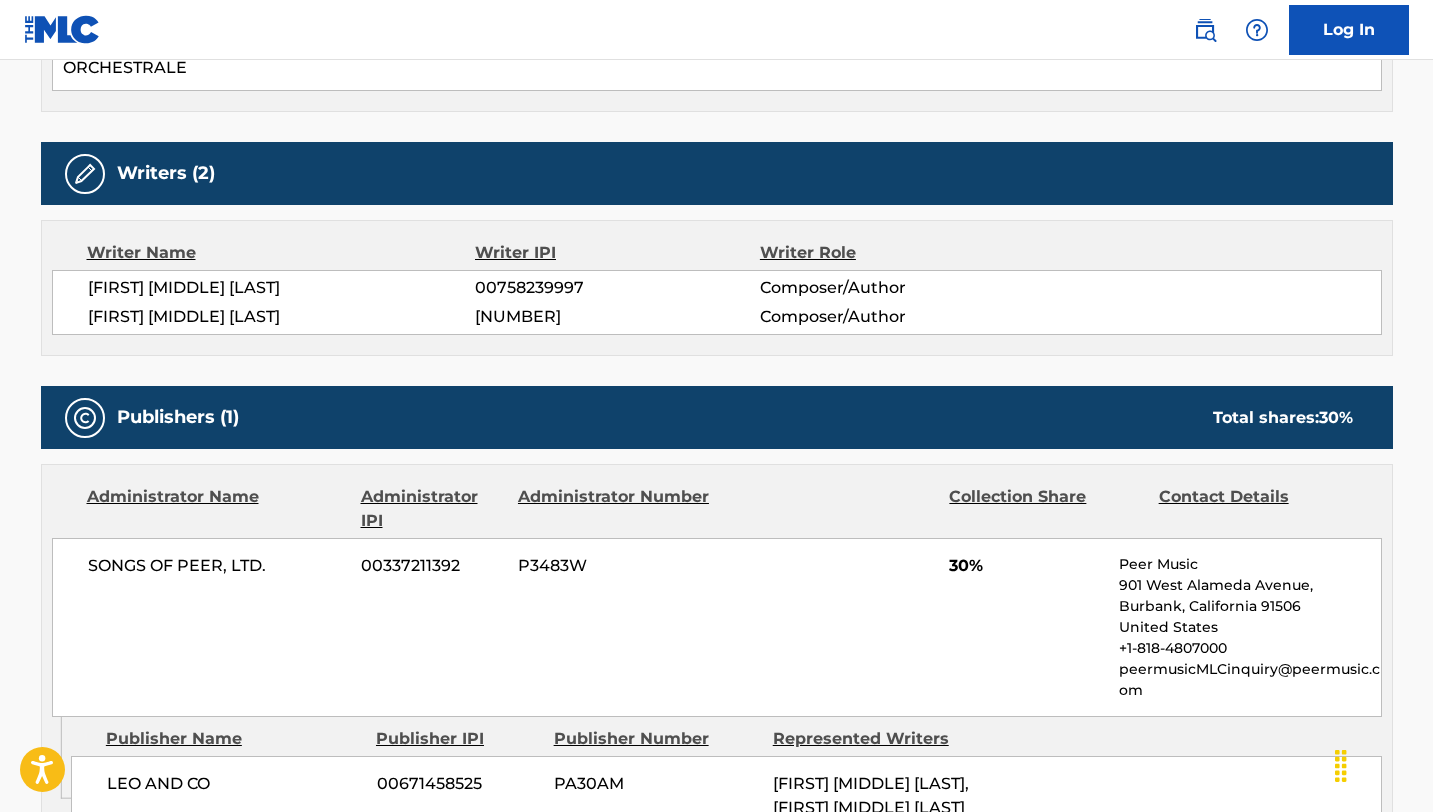 scroll, scrollTop: 750, scrollLeft: 0, axis: vertical 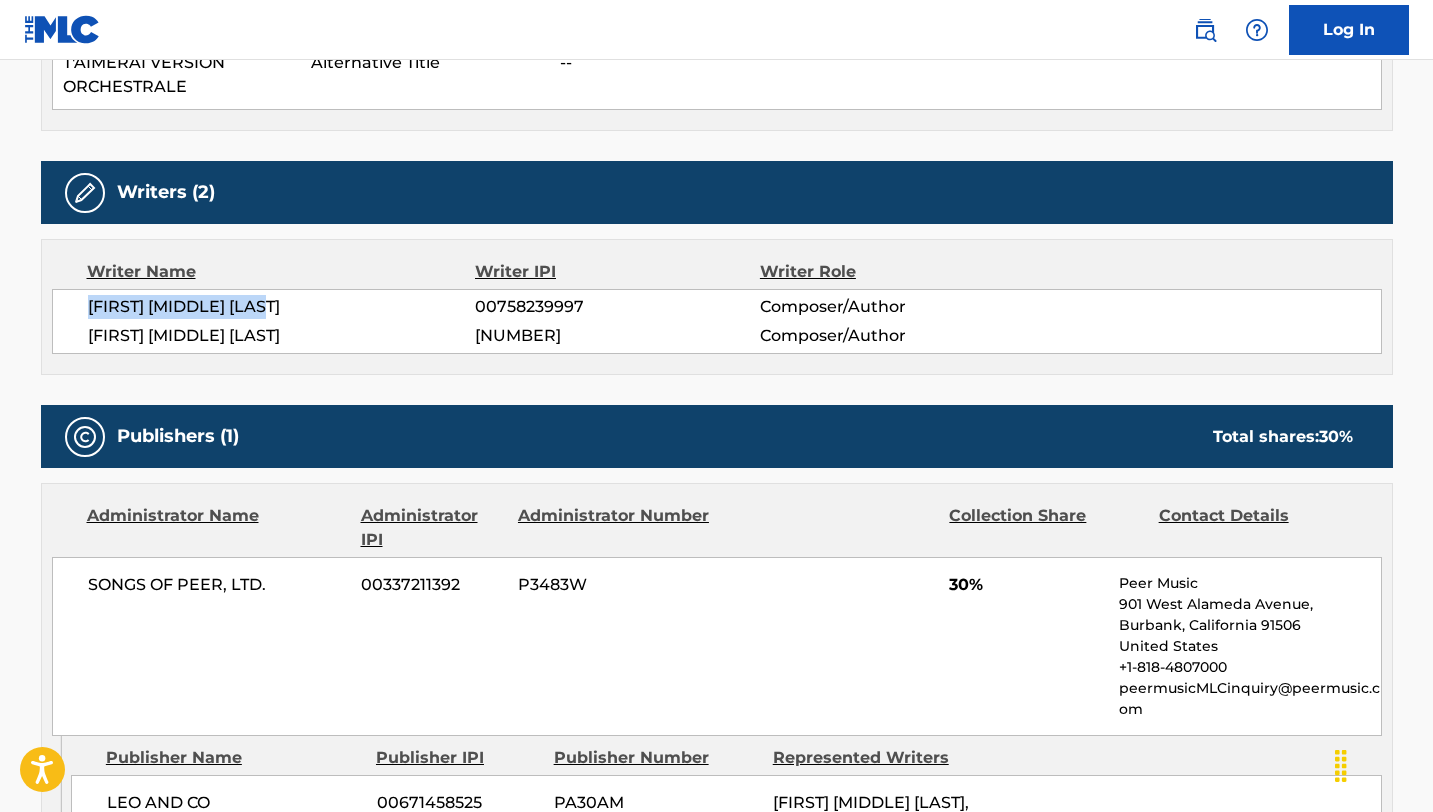 drag, startPoint x: 324, startPoint y: 311, endPoint x: 18, endPoint y: 310, distance: 306.00165 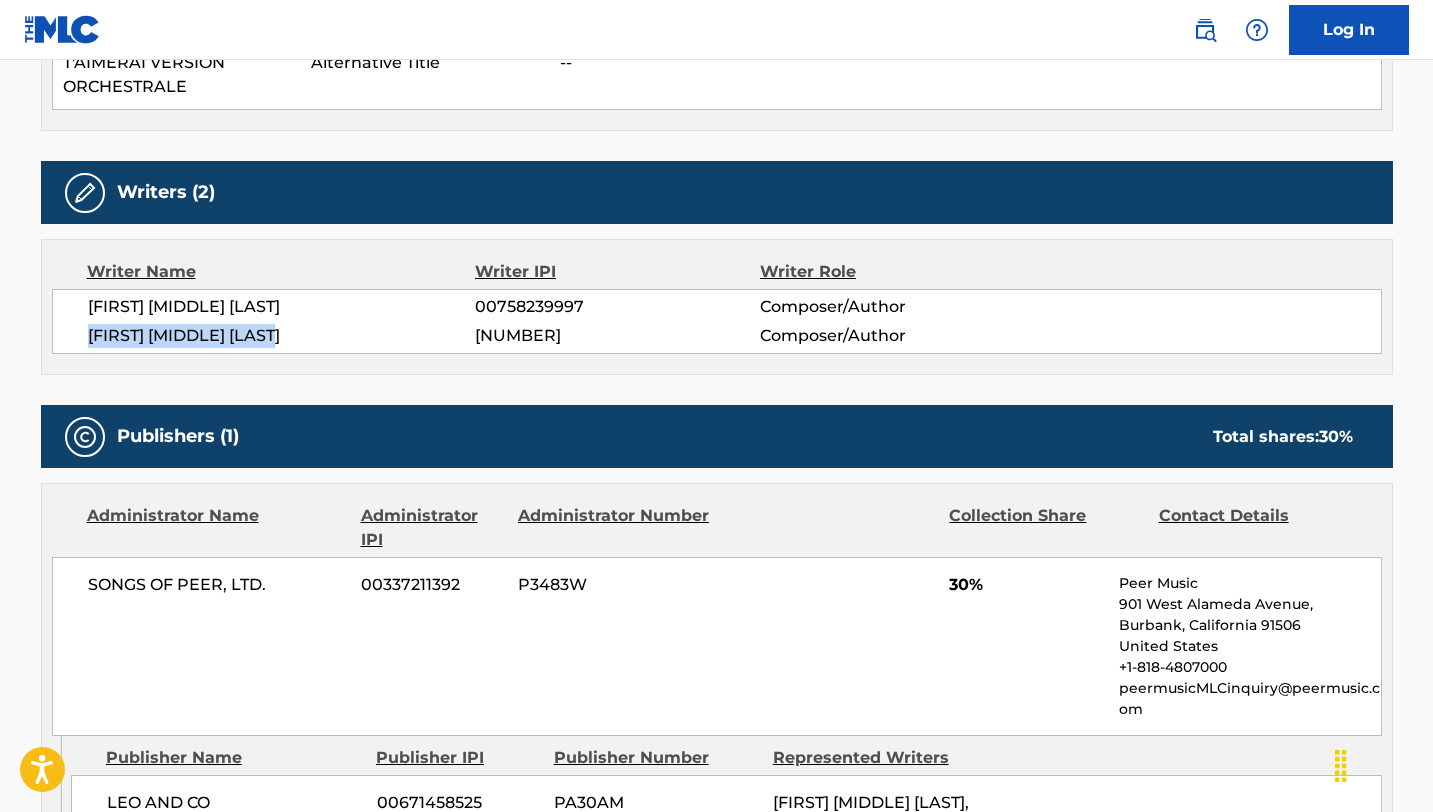 drag, startPoint x: 331, startPoint y: 334, endPoint x: 85, endPoint y: 333, distance: 246.00203 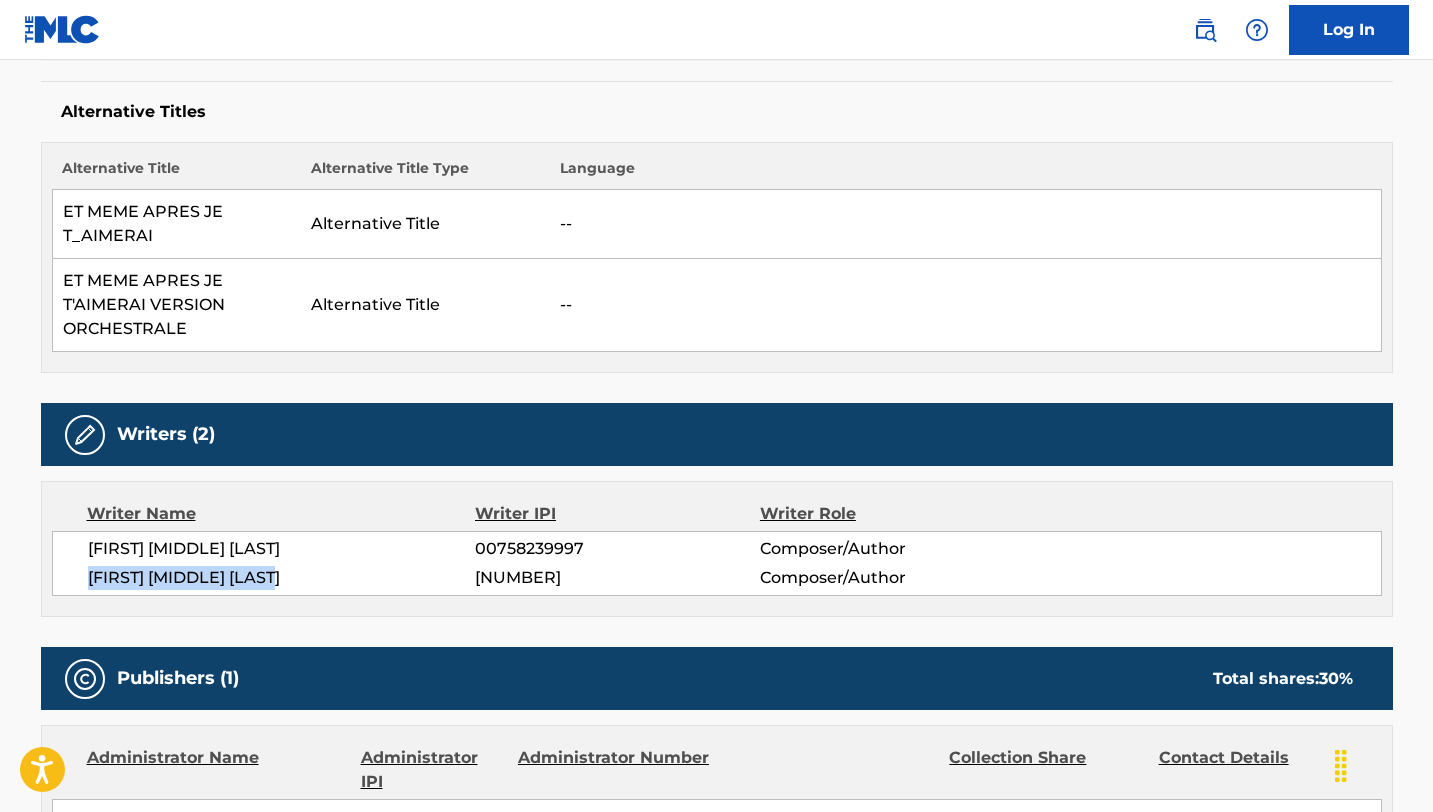 scroll, scrollTop: 510, scrollLeft: 0, axis: vertical 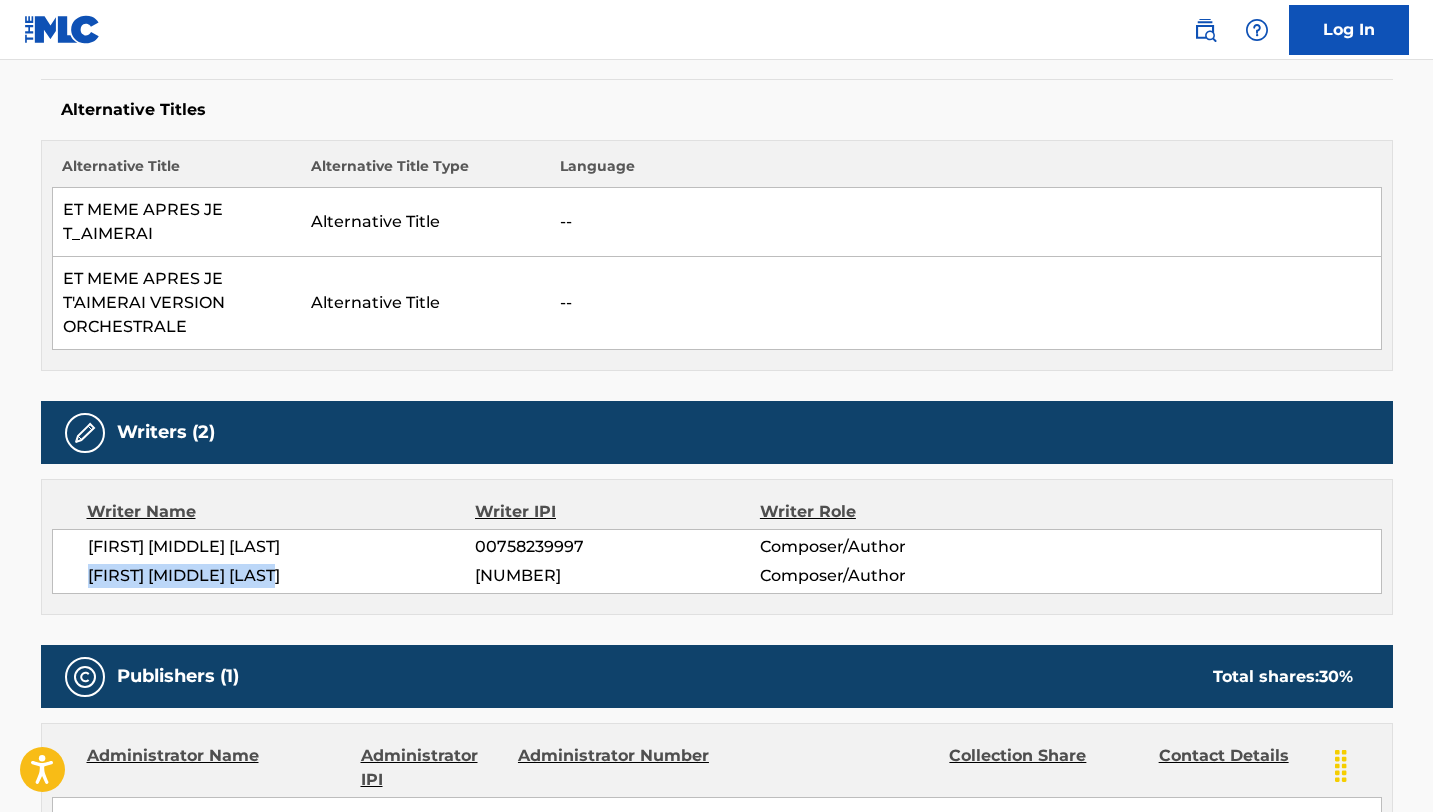 click on "[FIRST] [MIDDLE] [LAST]" at bounding box center (282, 576) 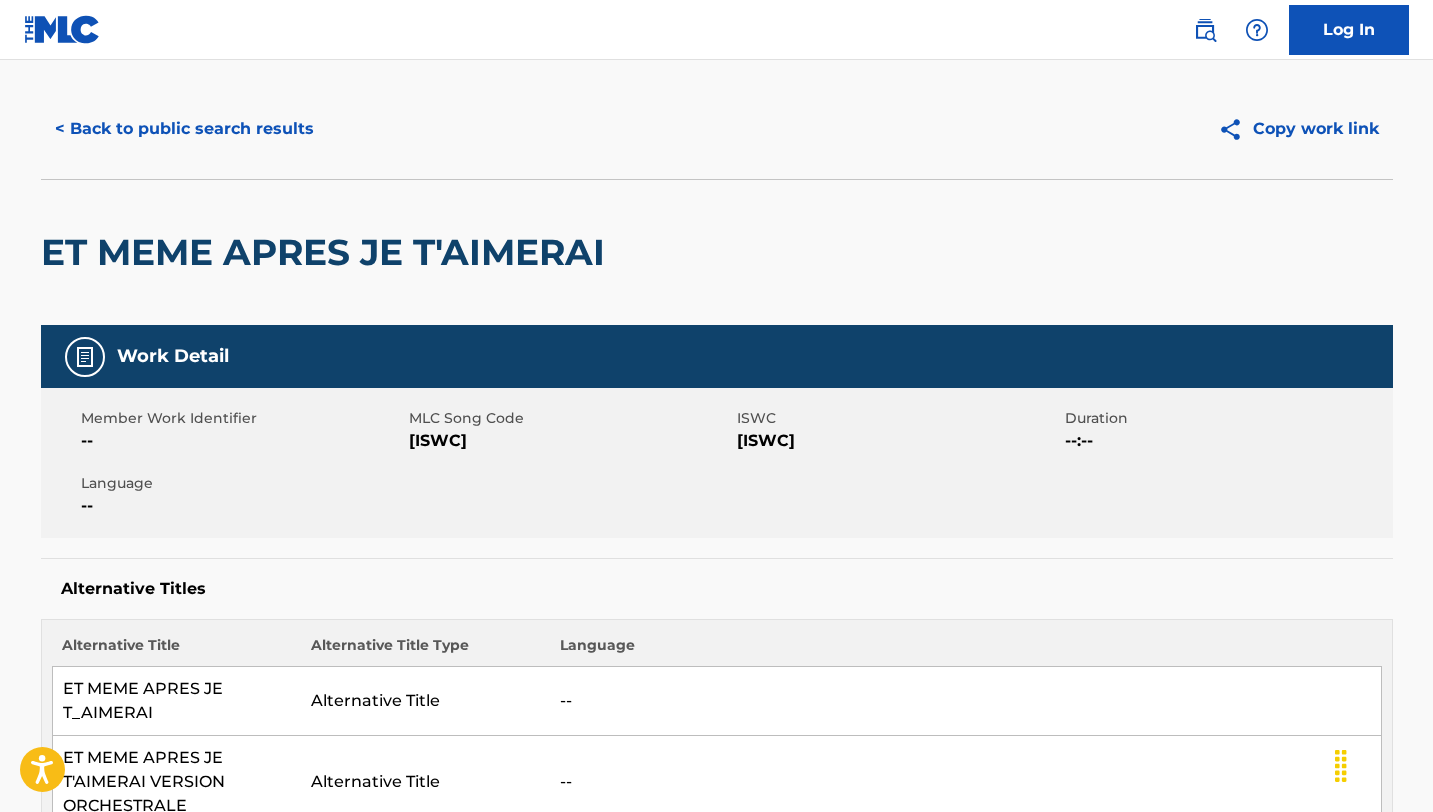 scroll, scrollTop: 0, scrollLeft: 0, axis: both 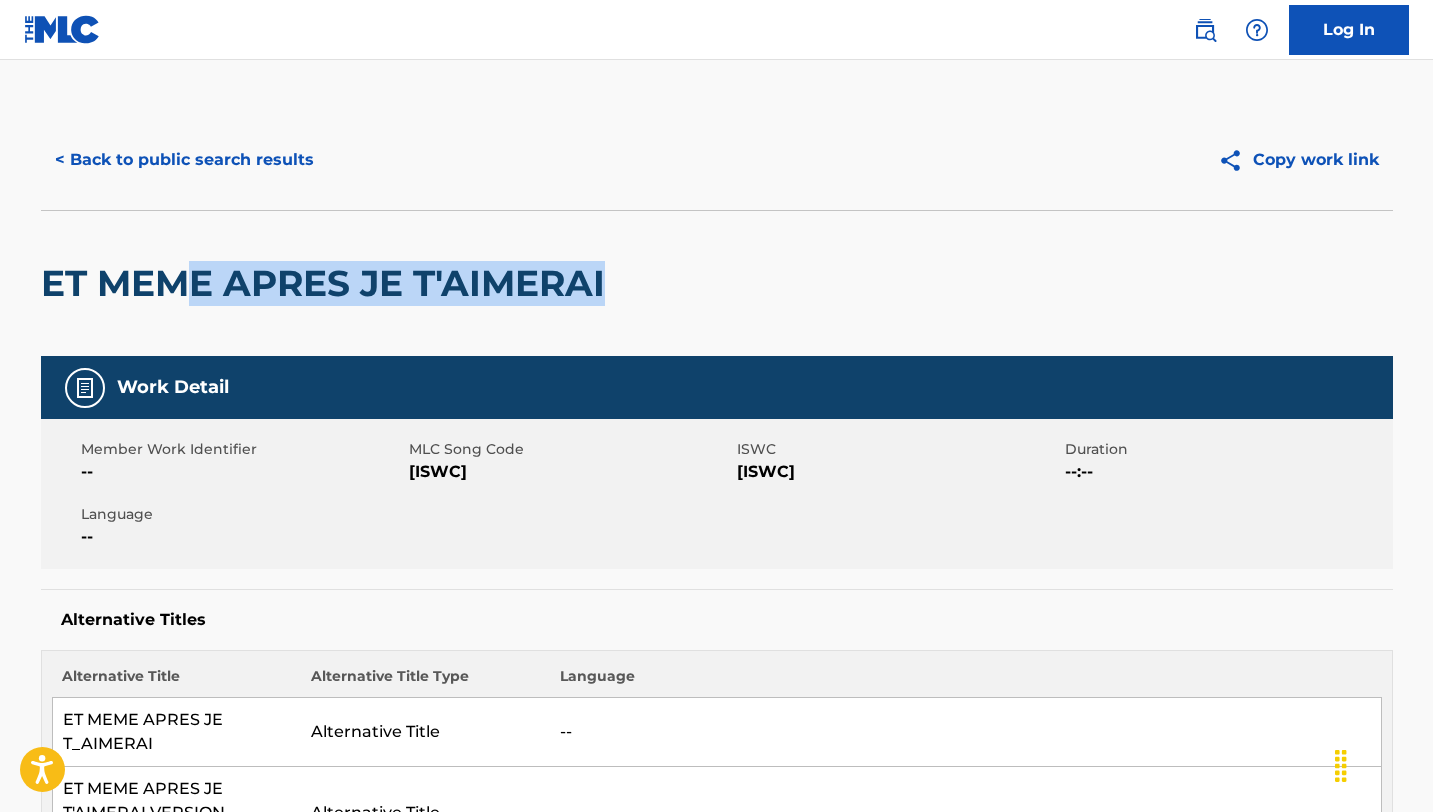 drag, startPoint x: 625, startPoint y: 293, endPoint x: 191, endPoint y: 269, distance: 434.6631 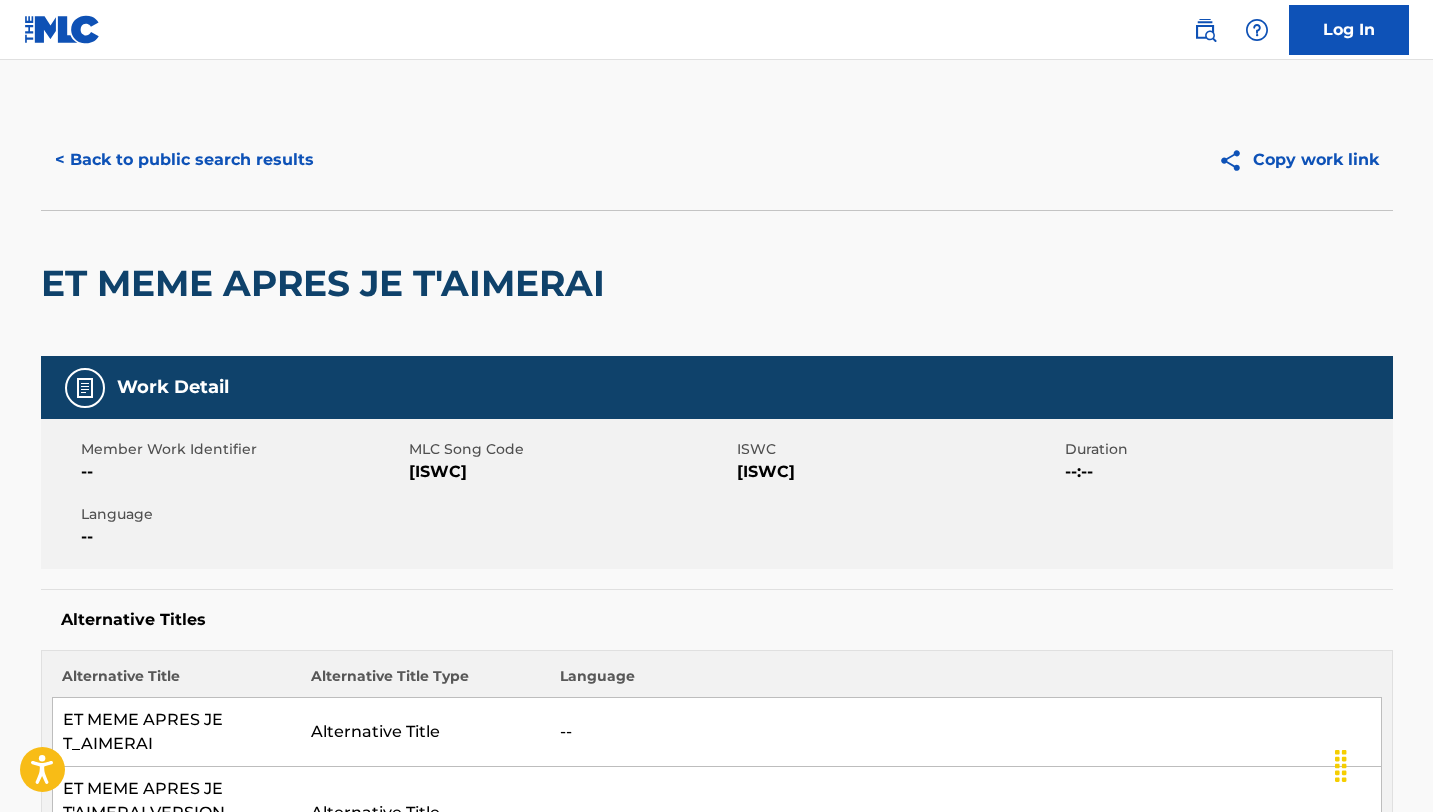 drag, startPoint x: 855, startPoint y: 479, endPoint x: 741, endPoint y: 476, distance: 114.03947 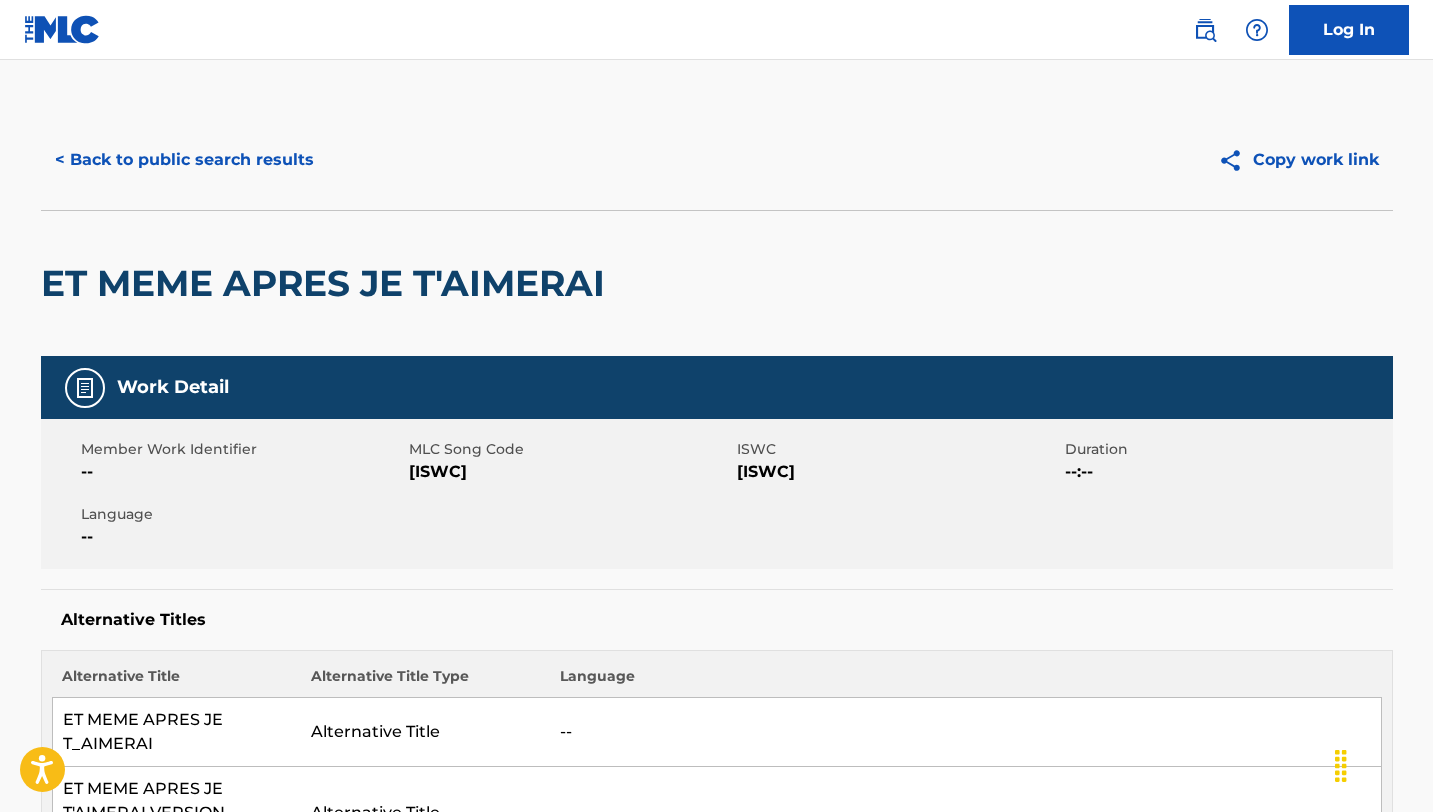 click on "< Back to public search results" at bounding box center (184, 160) 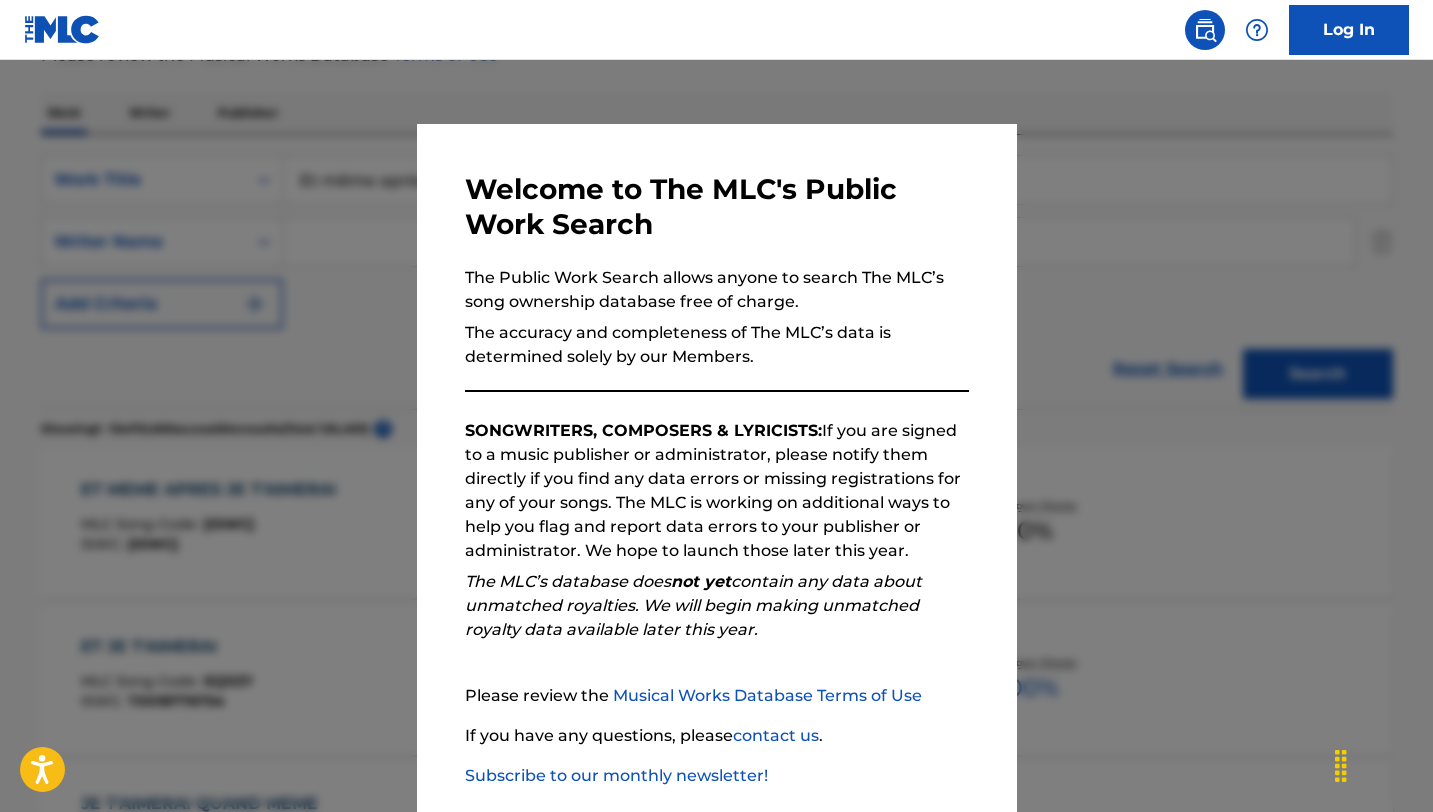 click at bounding box center (716, 466) 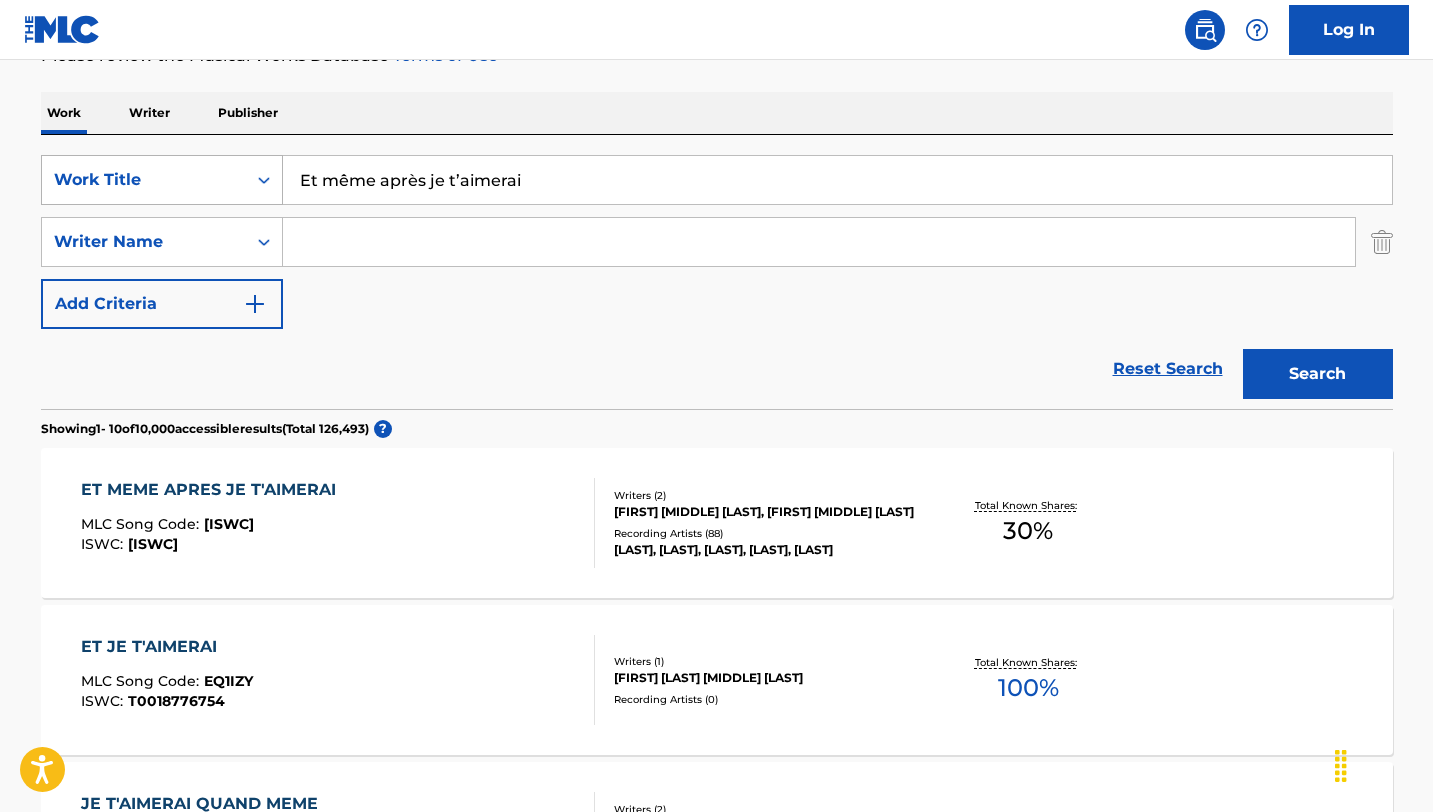 drag, startPoint x: 520, startPoint y: 187, endPoint x: 210, endPoint y: 163, distance: 310.92764 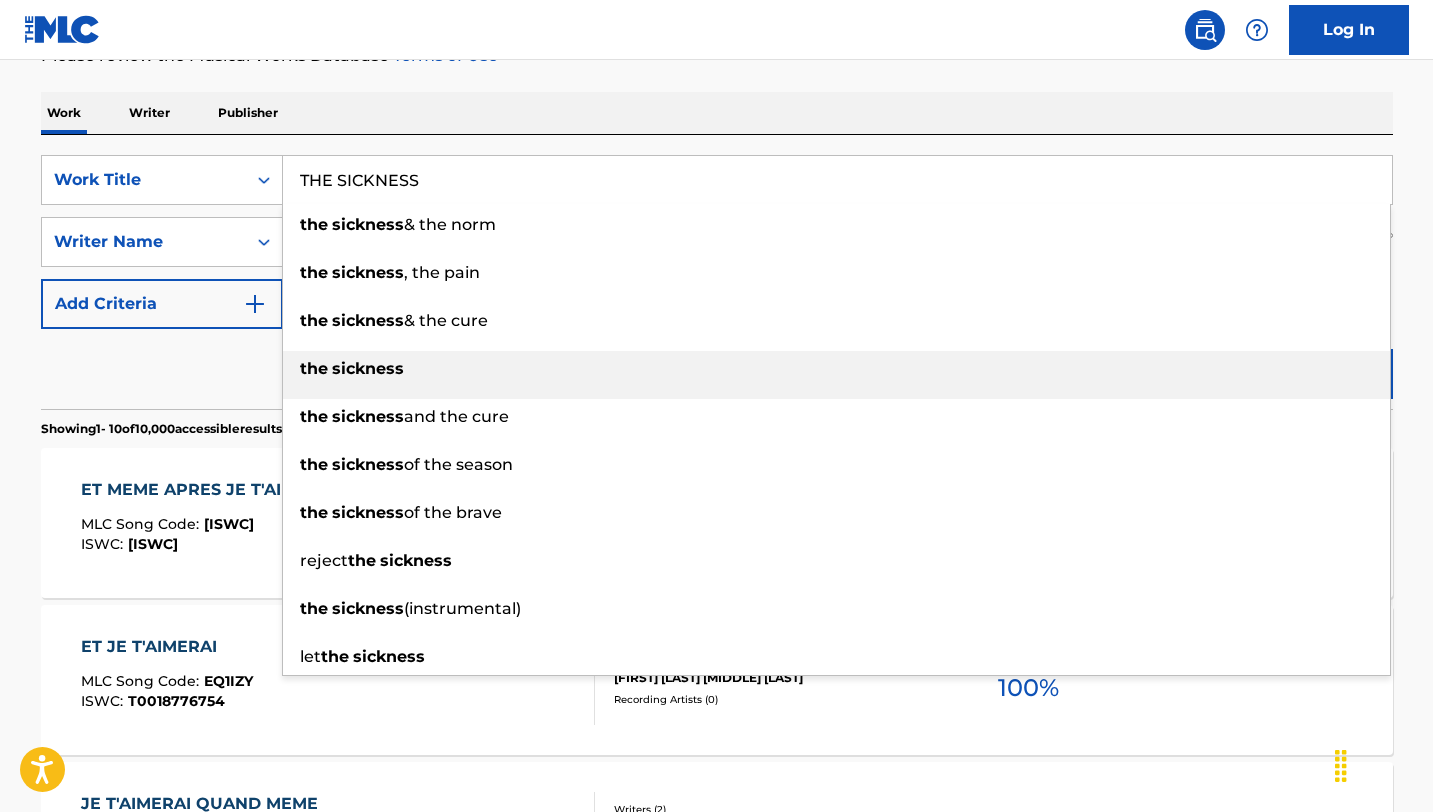 click on "sickness" at bounding box center [368, 368] 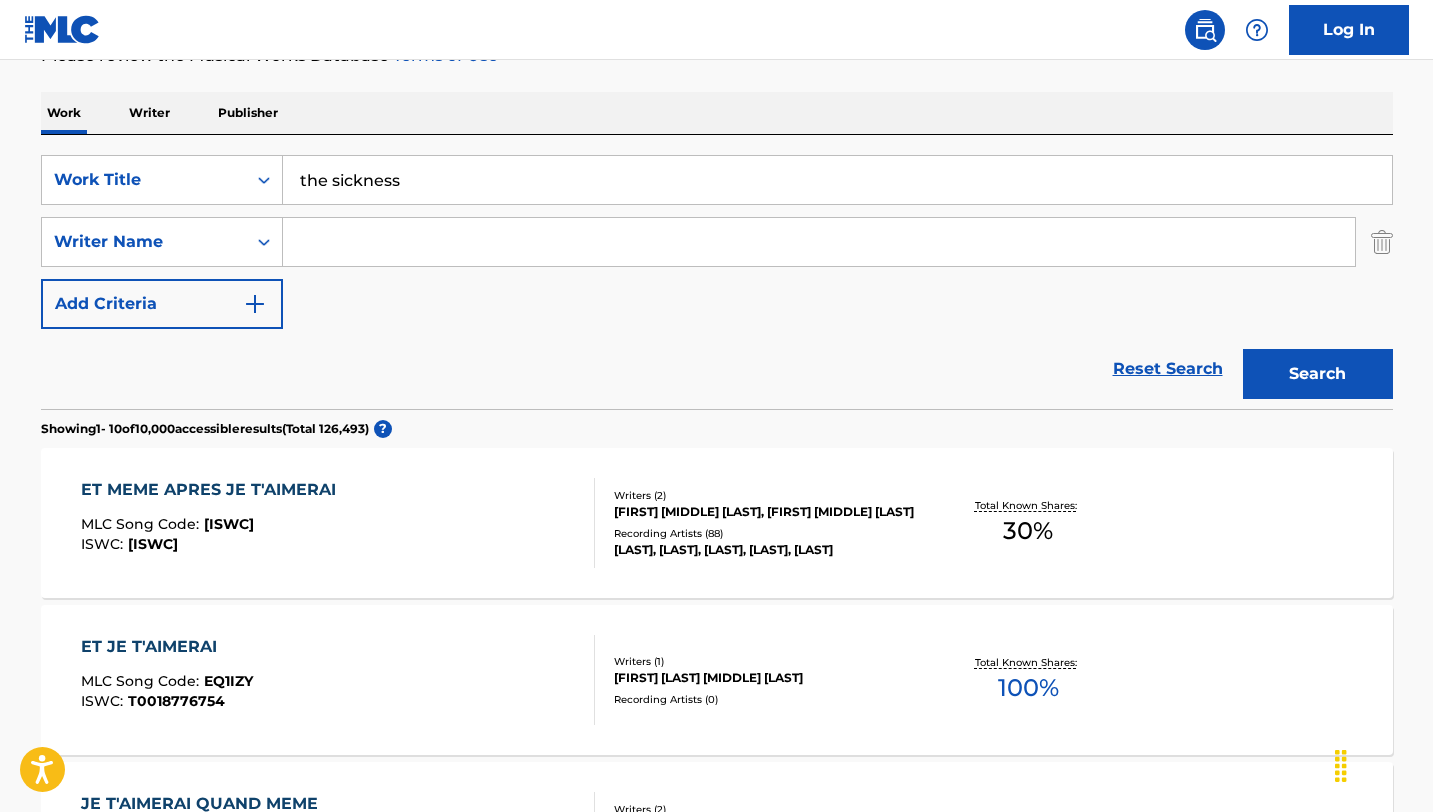 click at bounding box center [819, 242] 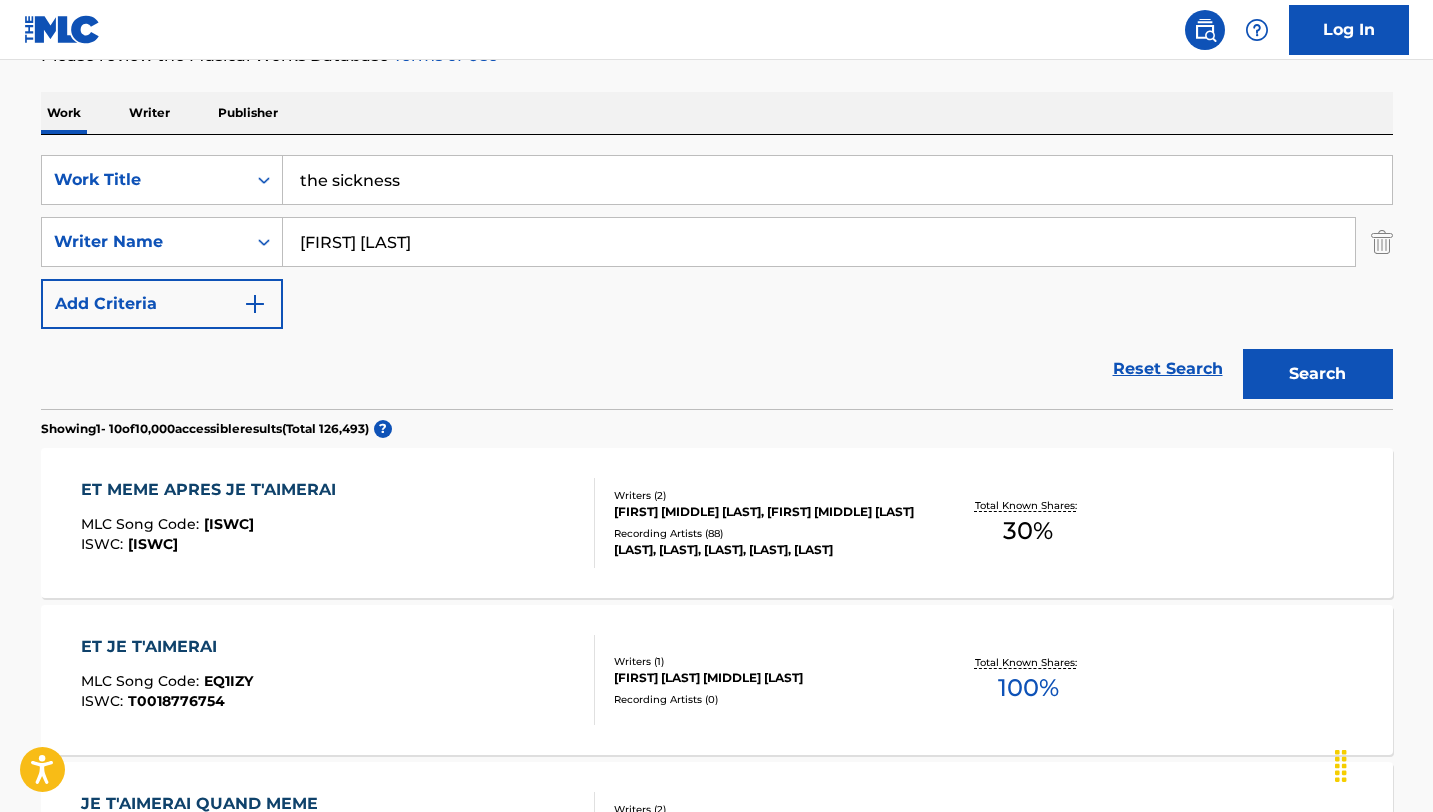 type on "[FIRST] [LAST]" 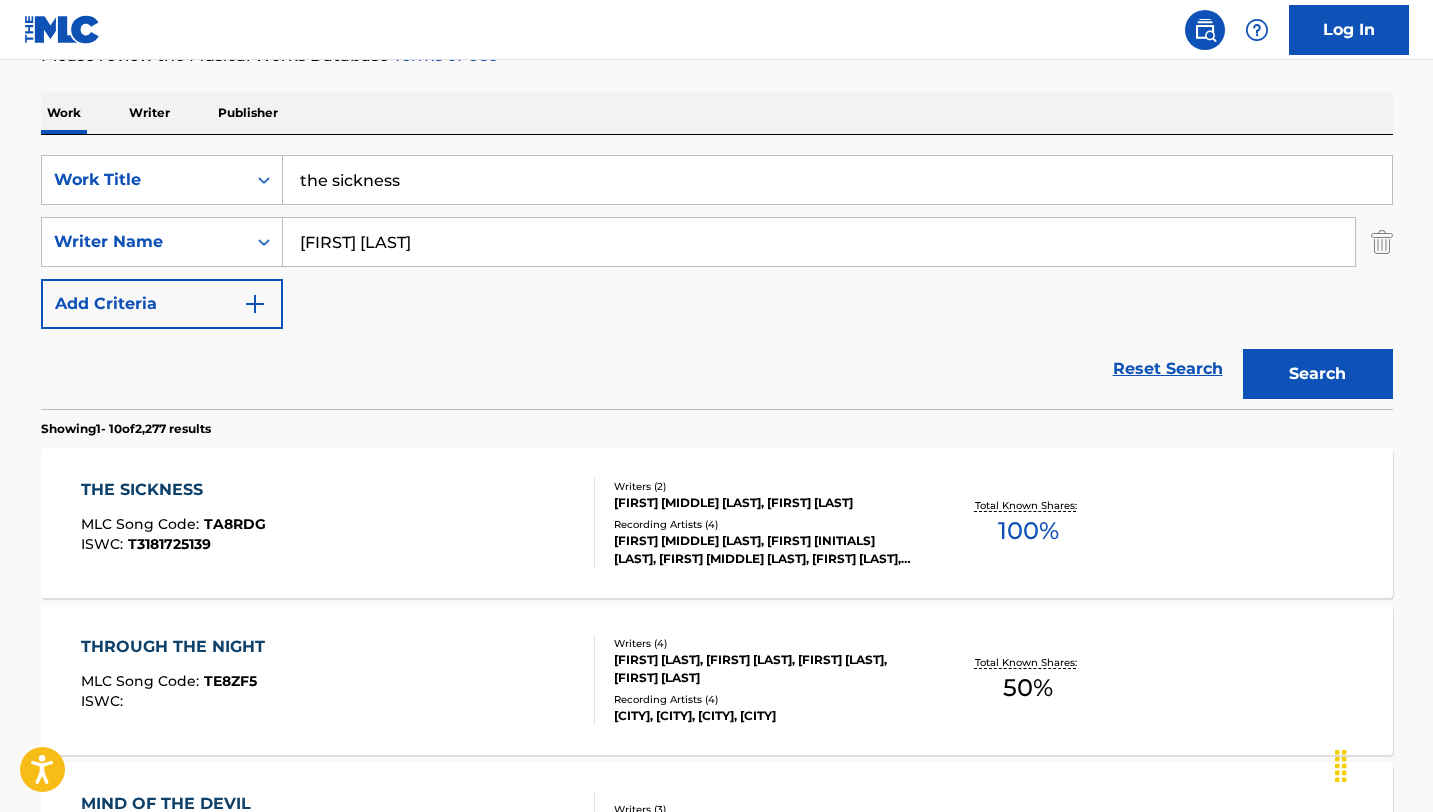 scroll, scrollTop: 348, scrollLeft: 0, axis: vertical 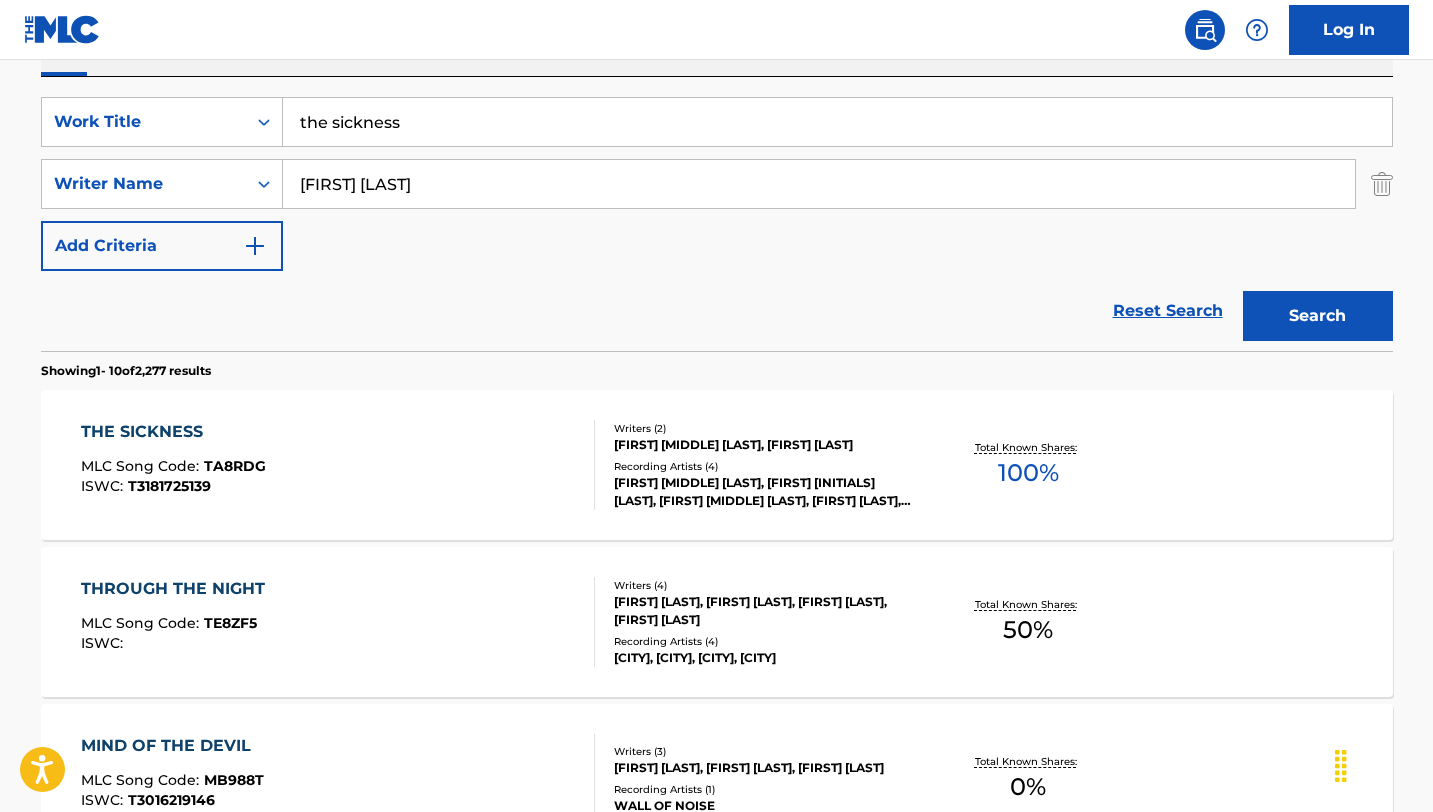 click on "THE SICKNESS MLC Song Code : TA8RDG ISWC : T3181725139" at bounding box center [338, 465] 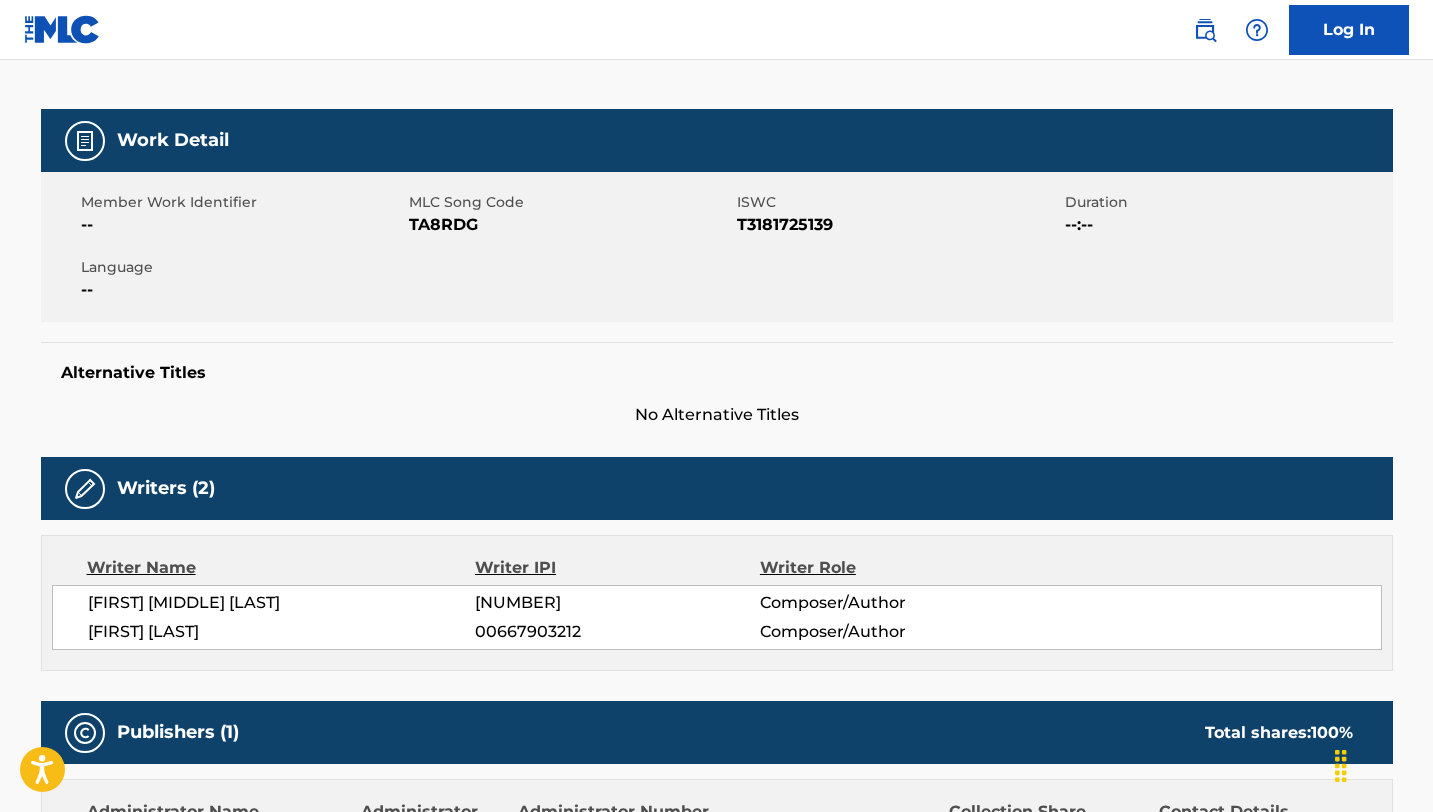scroll, scrollTop: 180, scrollLeft: 0, axis: vertical 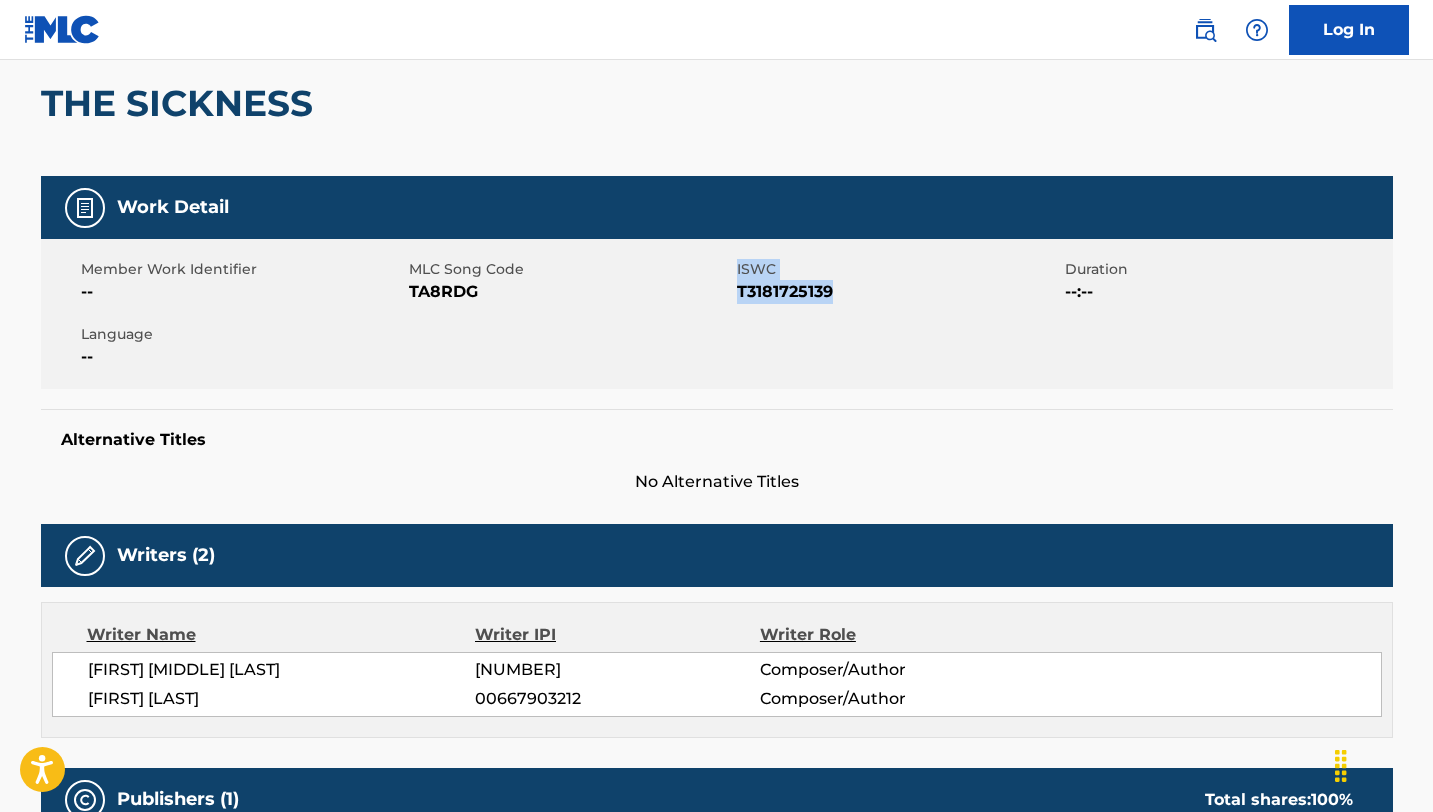 drag, startPoint x: 847, startPoint y: 297, endPoint x: 711, endPoint y: 294, distance: 136.03308 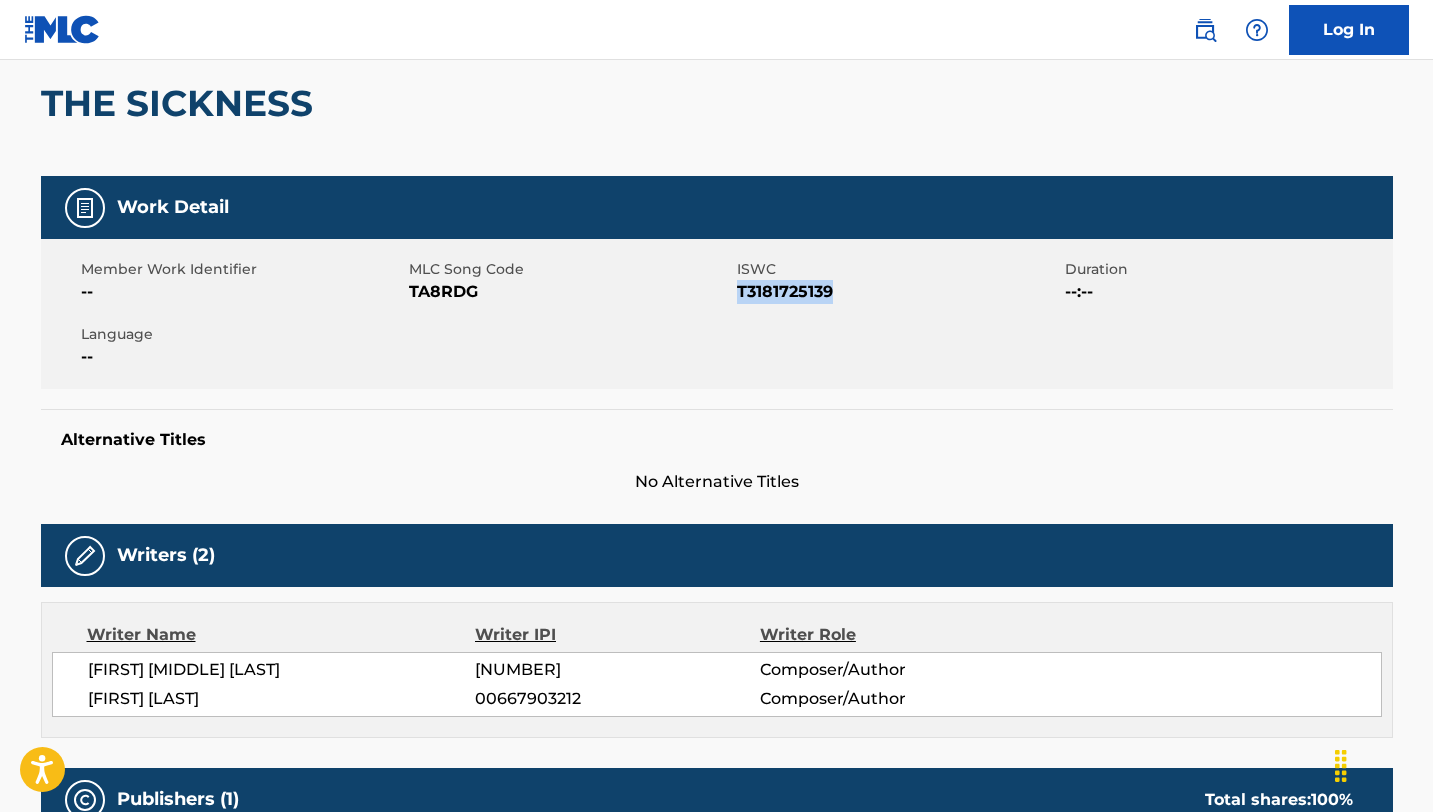 drag, startPoint x: 843, startPoint y: 295, endPoint x: 740, endPoint y: 293, distance: 103.01942 